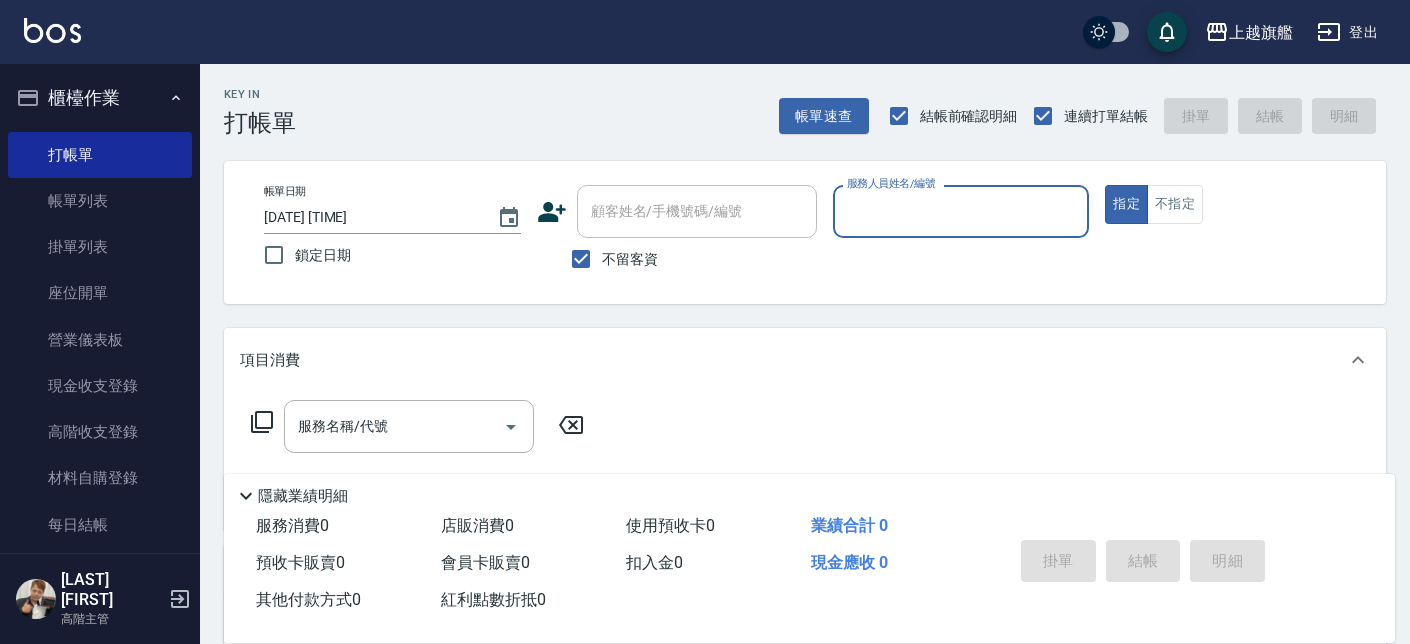 scroll, scrollTop: 113, scrollLeft: 0, axis: vertical 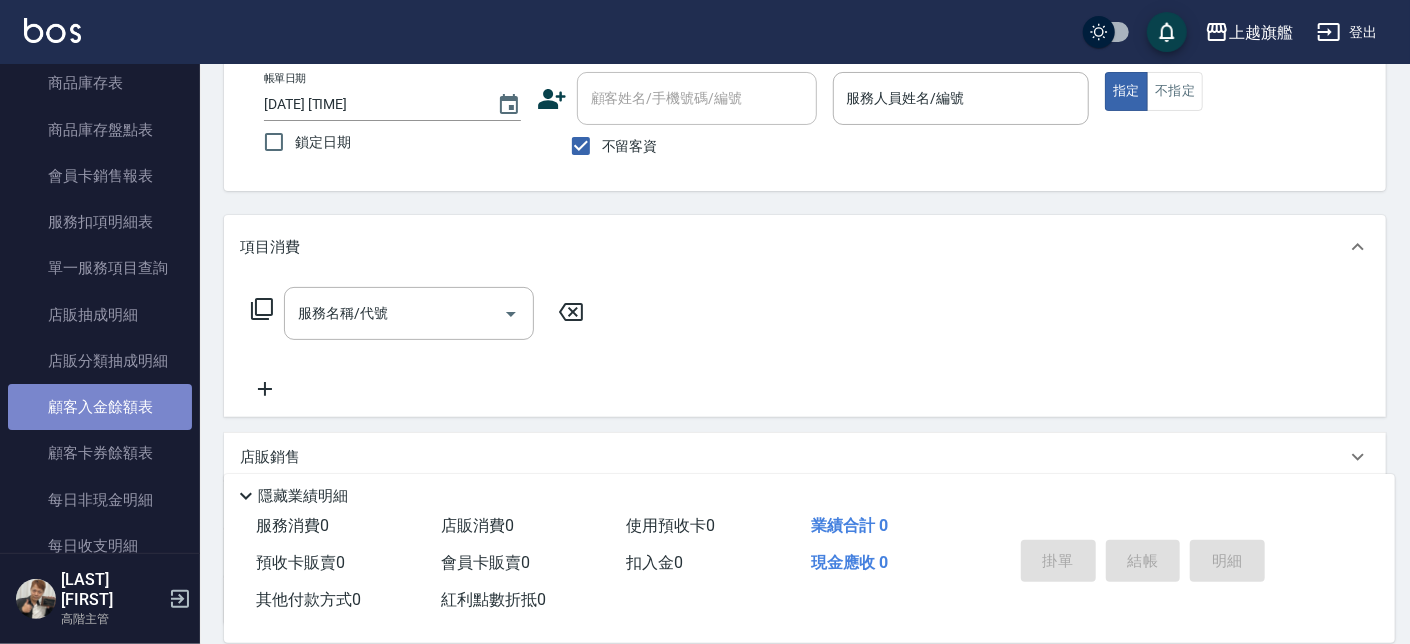click on "顧客入金餘額表" at bounding box center (100, 407) 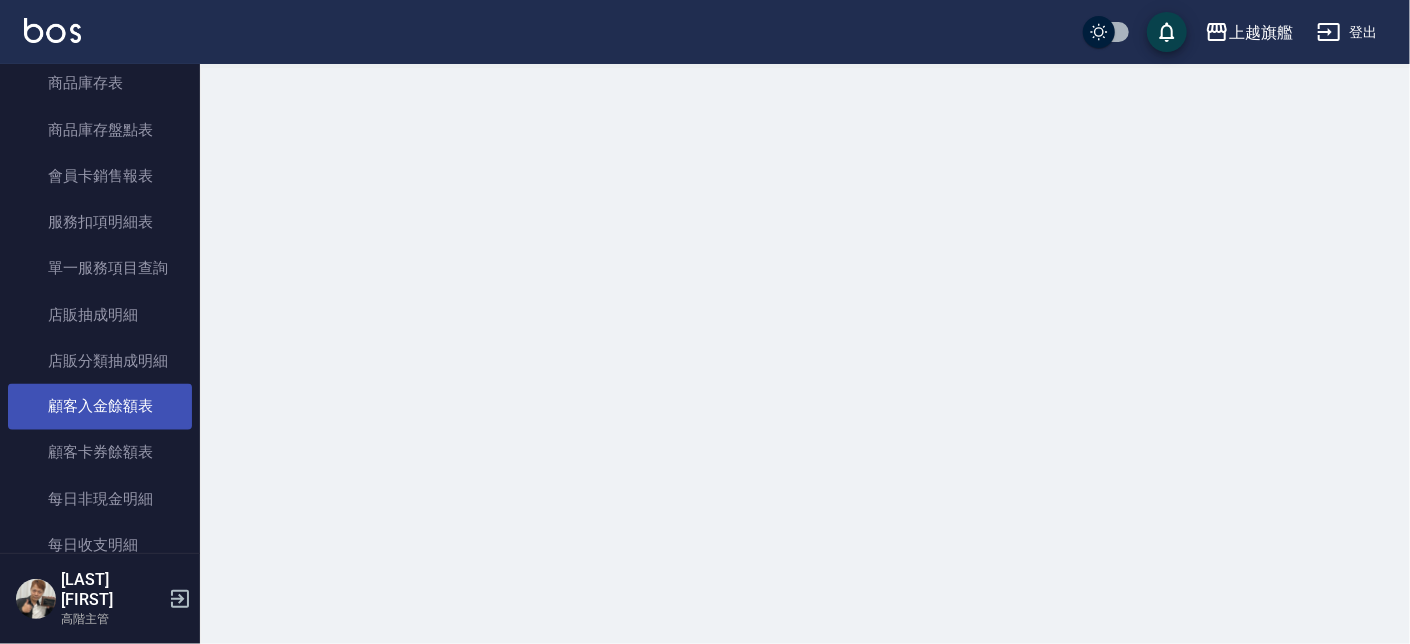 scroll, scrollTop: 0, scrollLeft: 0, axis: both 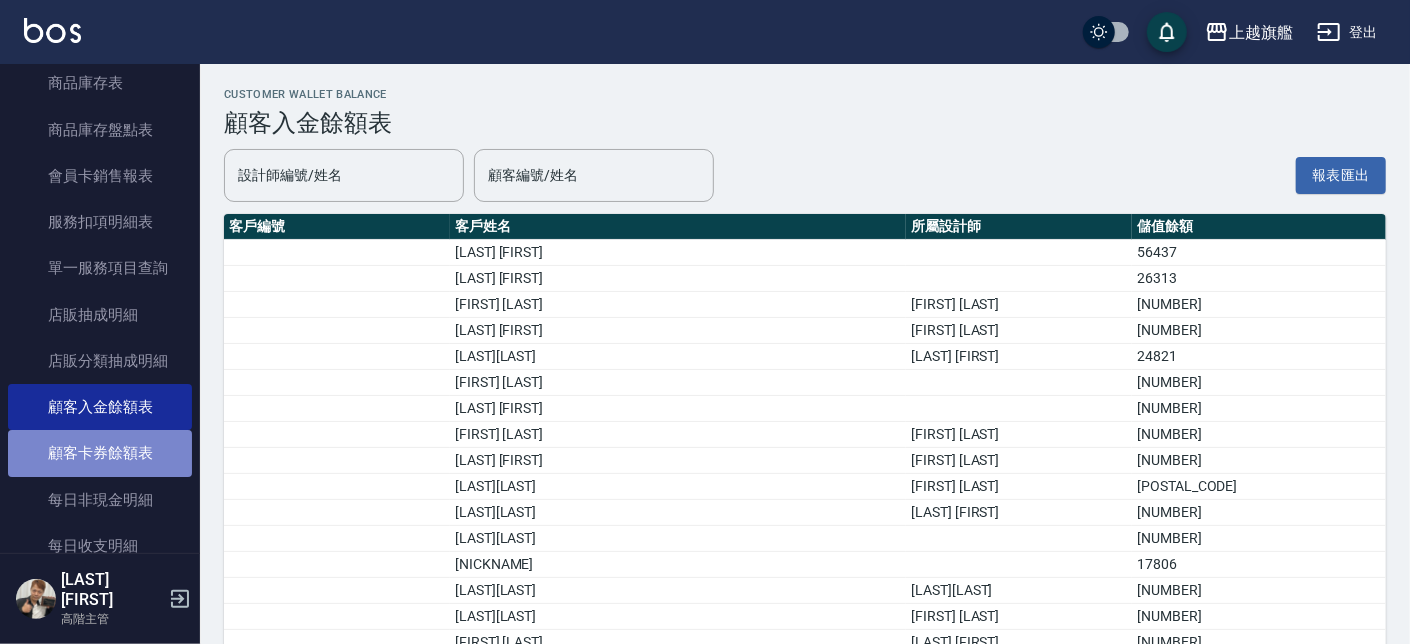 click on "顧客卡券餘額表" at bounding box center (100, 453) 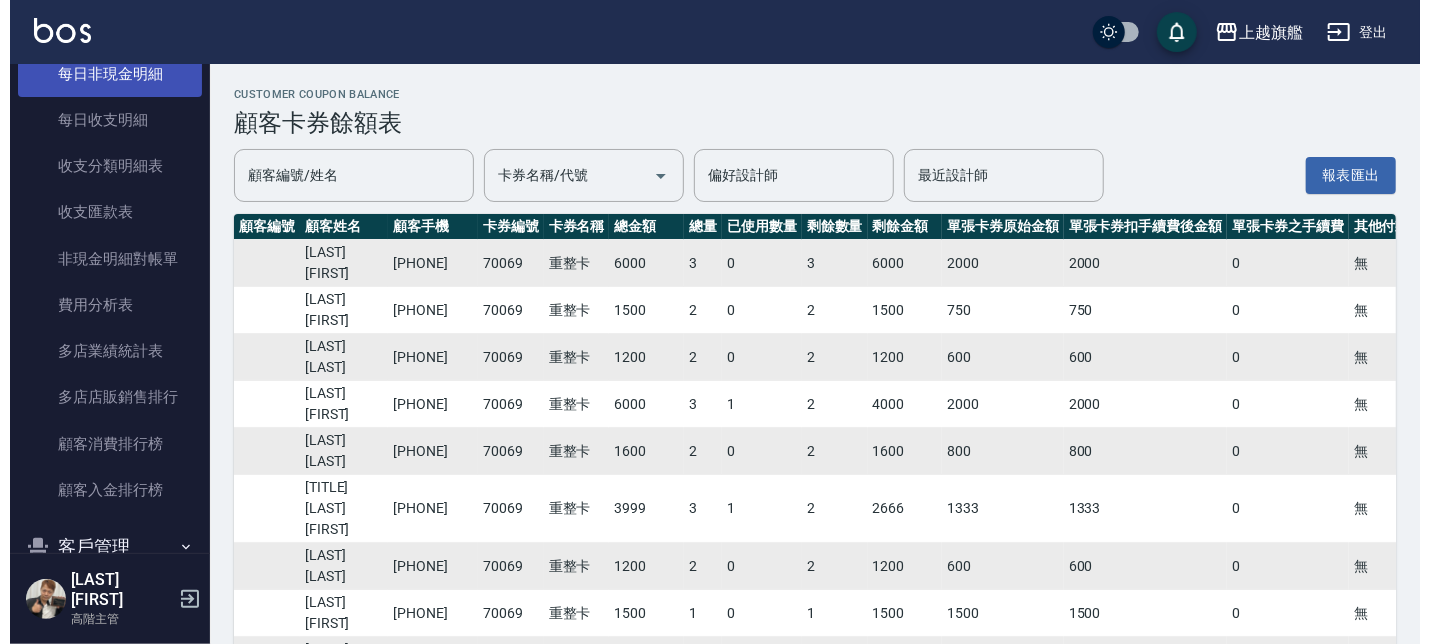 scroll, scrollTop: 2291, scrollLeft: 0, axis: vertical 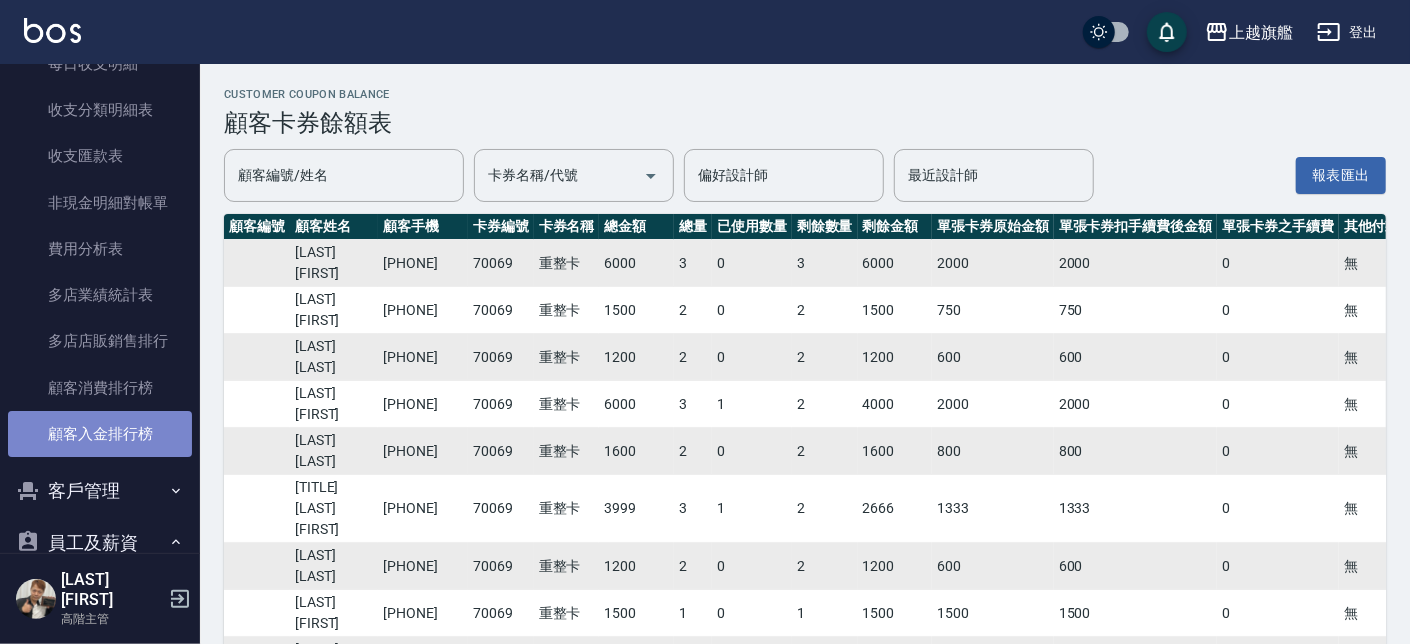 click on "顧客入金排行榜" at bounding box center [100, 434] 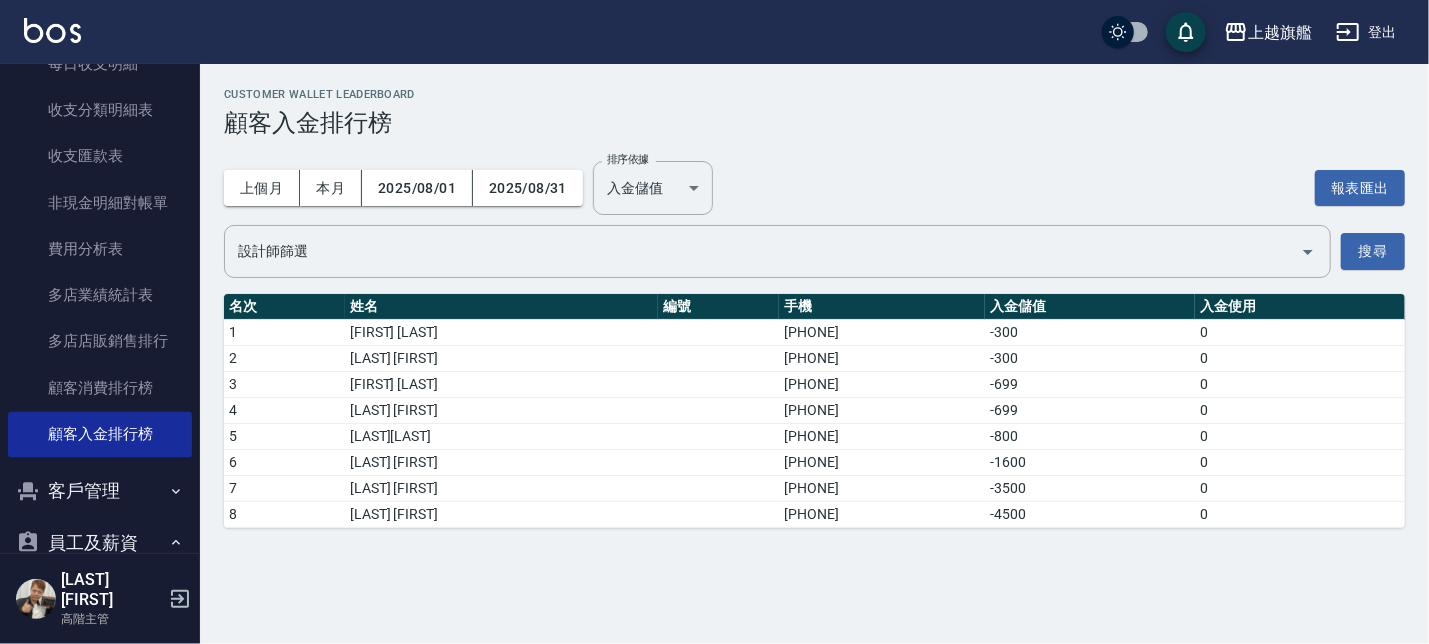 click on "客戶管理" at bounding box center (100, 491) 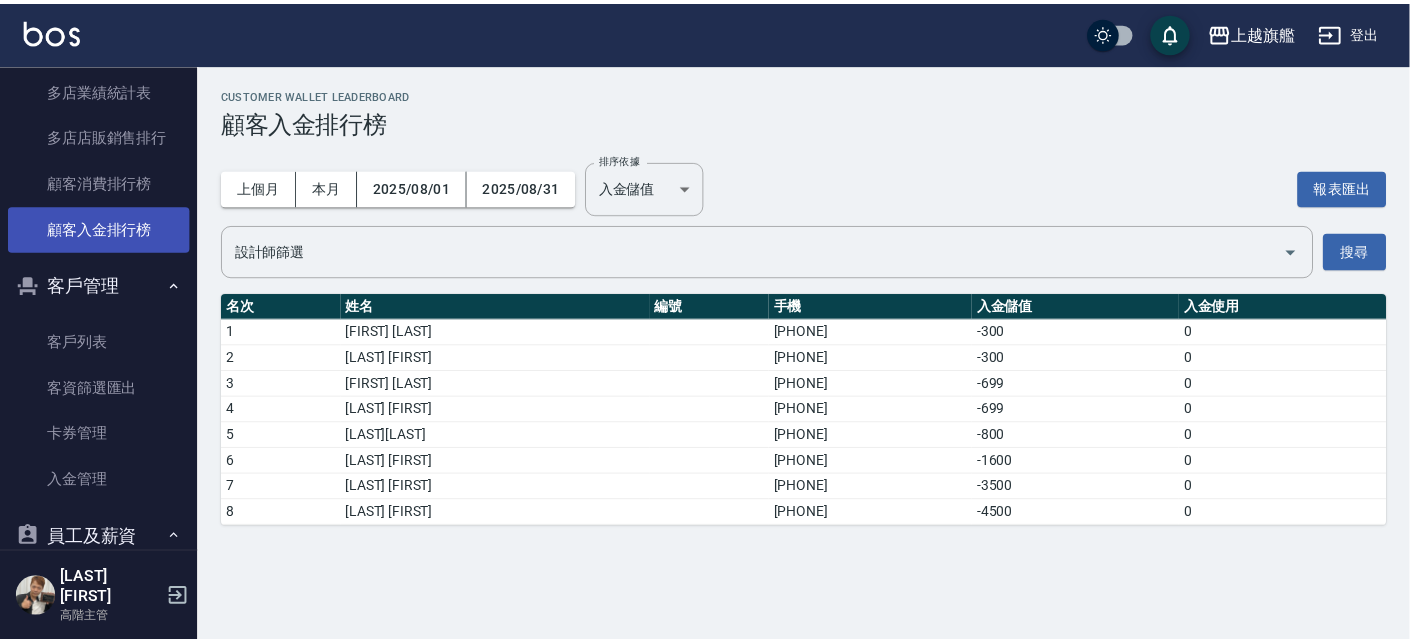 scroll, scrollTop: 2532, scrollLeft: 0, axis: vertical 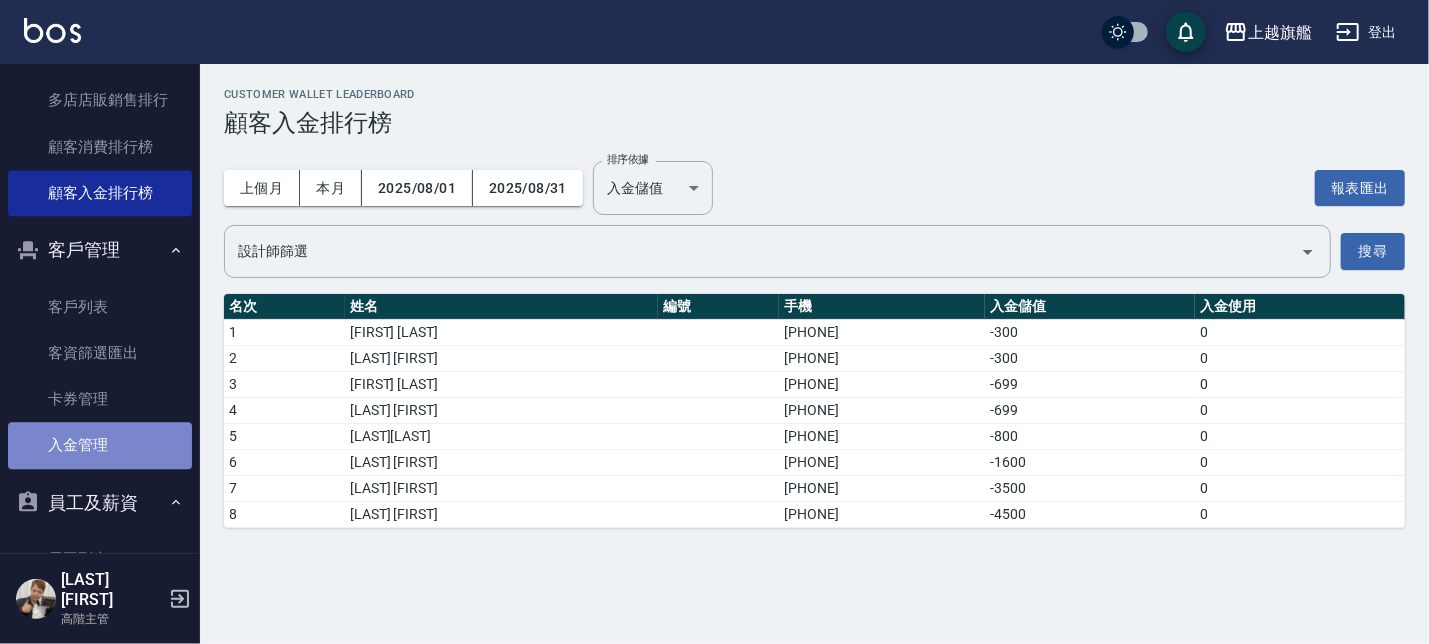 click on "入金管理" at bounding box center (100, 445) 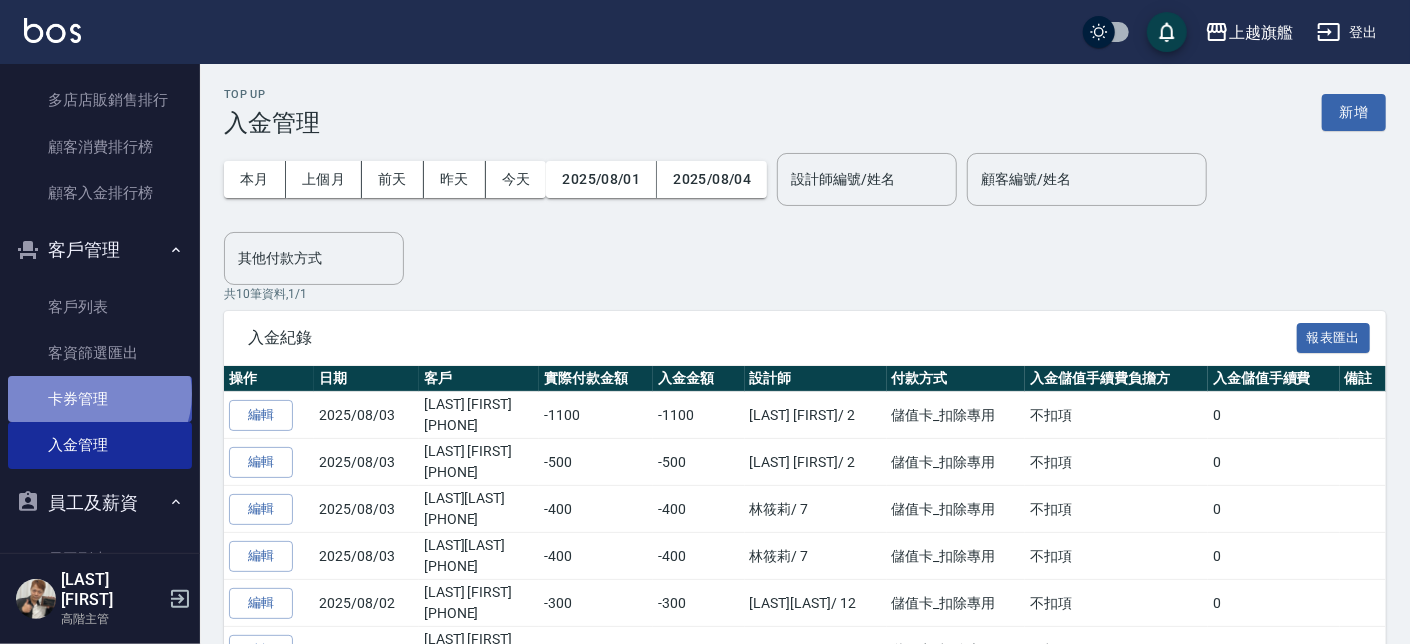 click on "卡券管理" at bounding box center [100, 399] 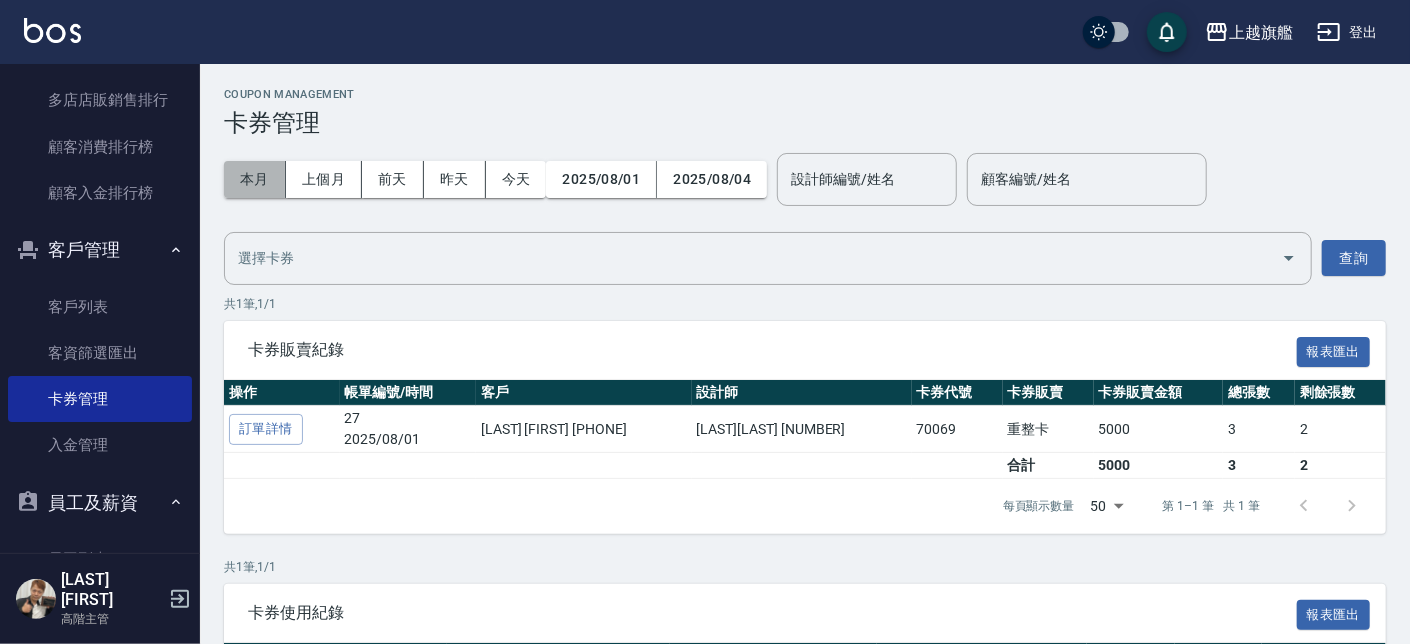 click on "本月" at bounding box center (255, 179) 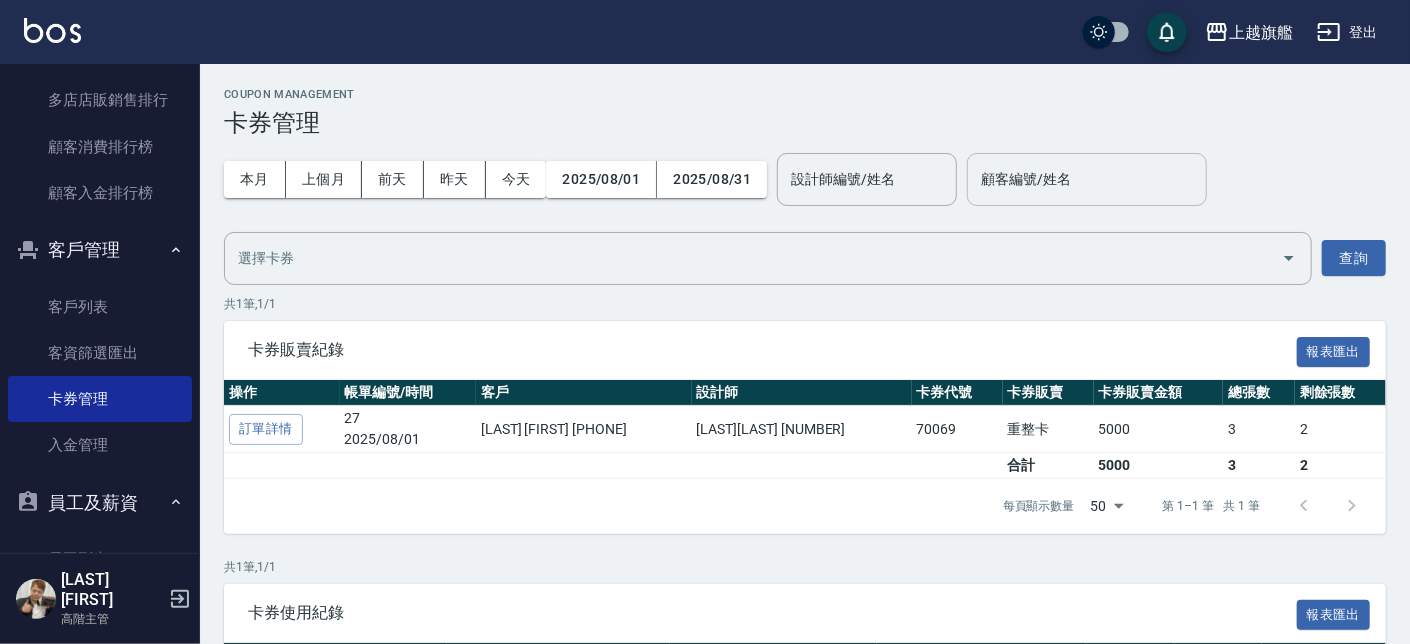 click on "顧客編號/姓名" at bounding box center [1087, 179] 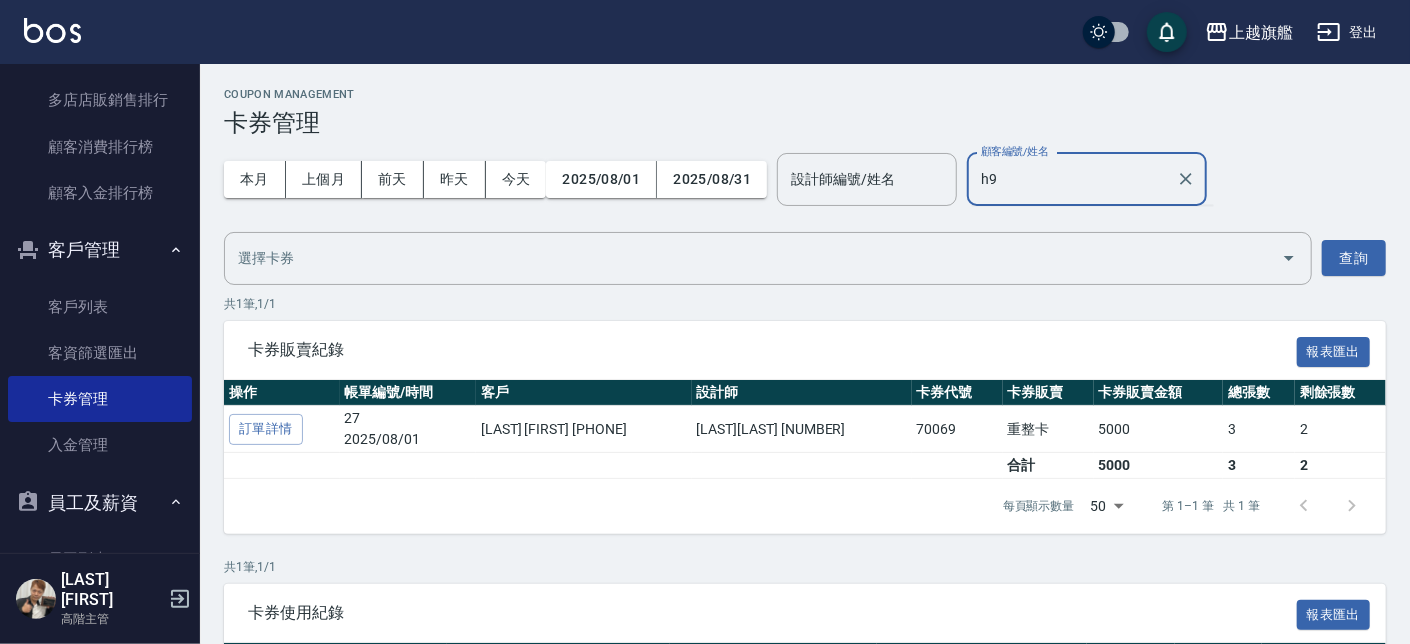 type on "h" 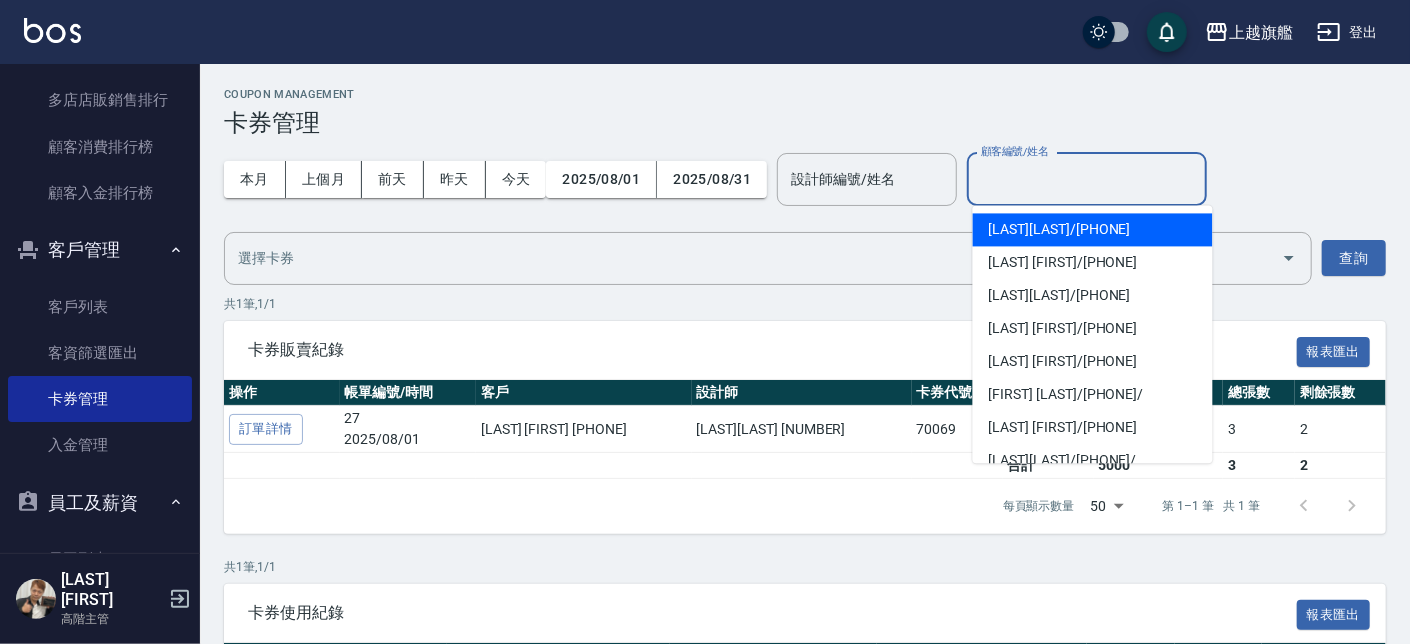 click on "顧客編號/姓名" at bounding box center [1087, 179] 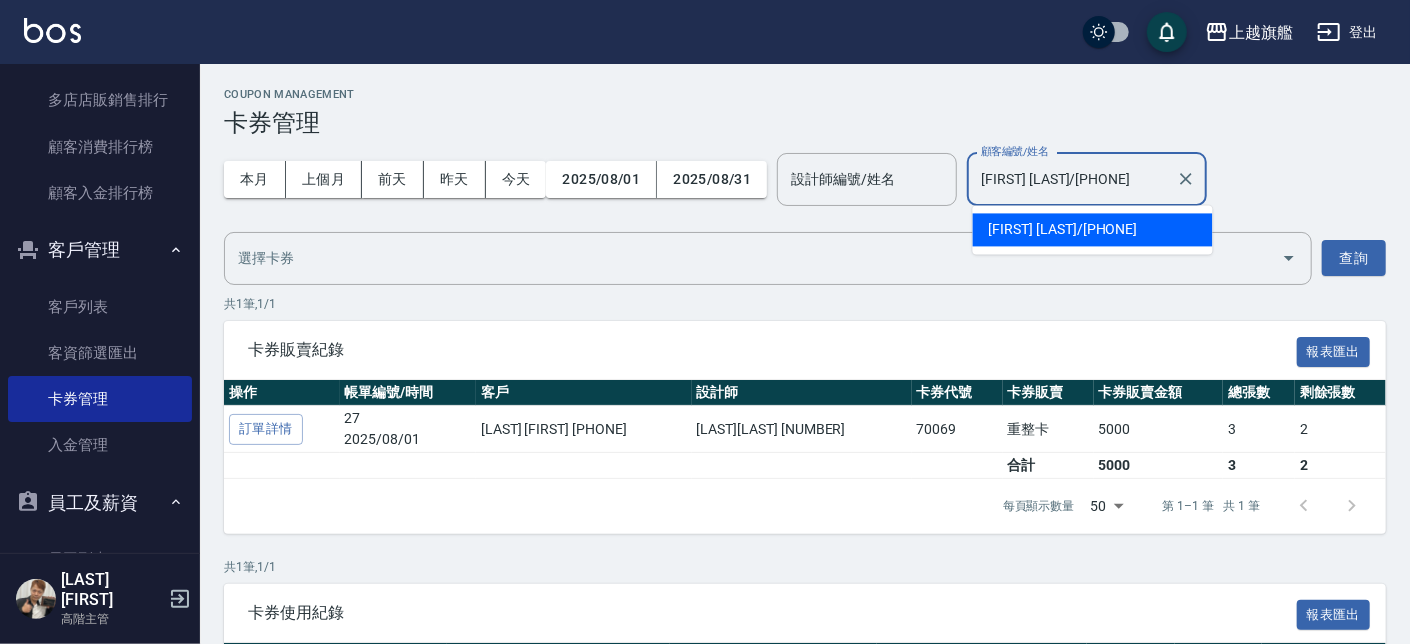 click on "[FIRST] [LAST]/[PHONE]" at bounding box center [1072, 179] 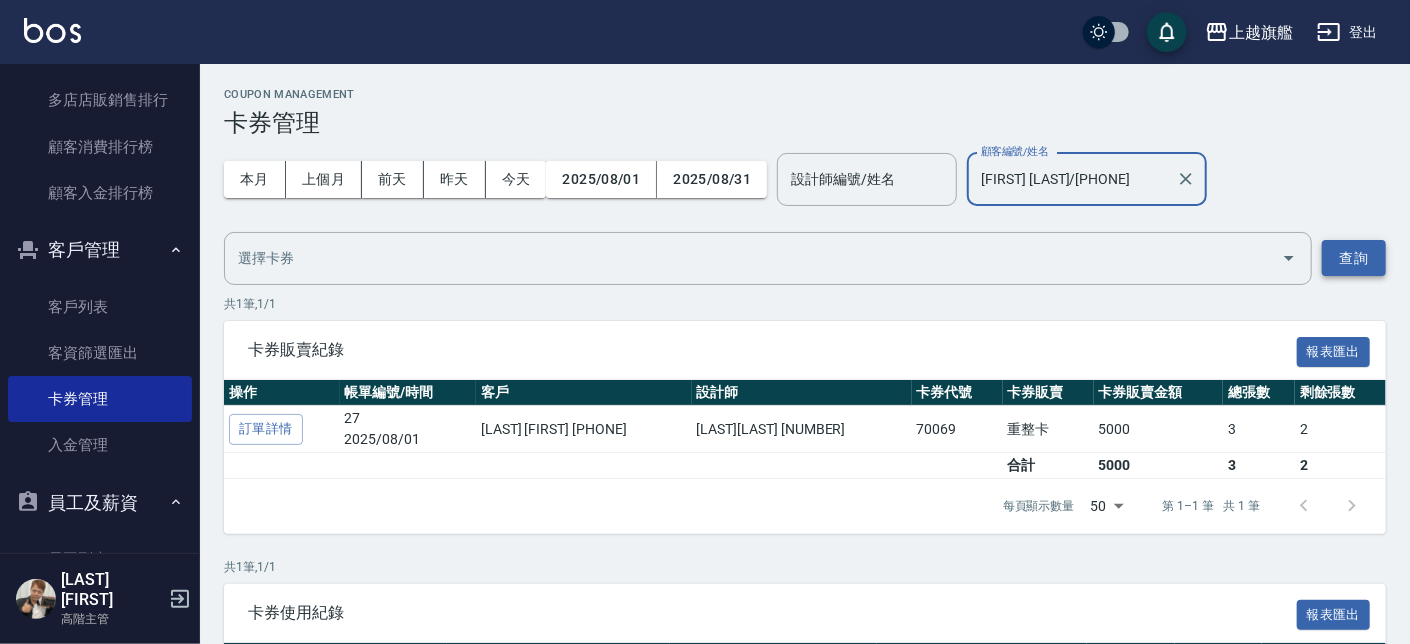 type on "[FIRST] [LAST]/[PHONE]" 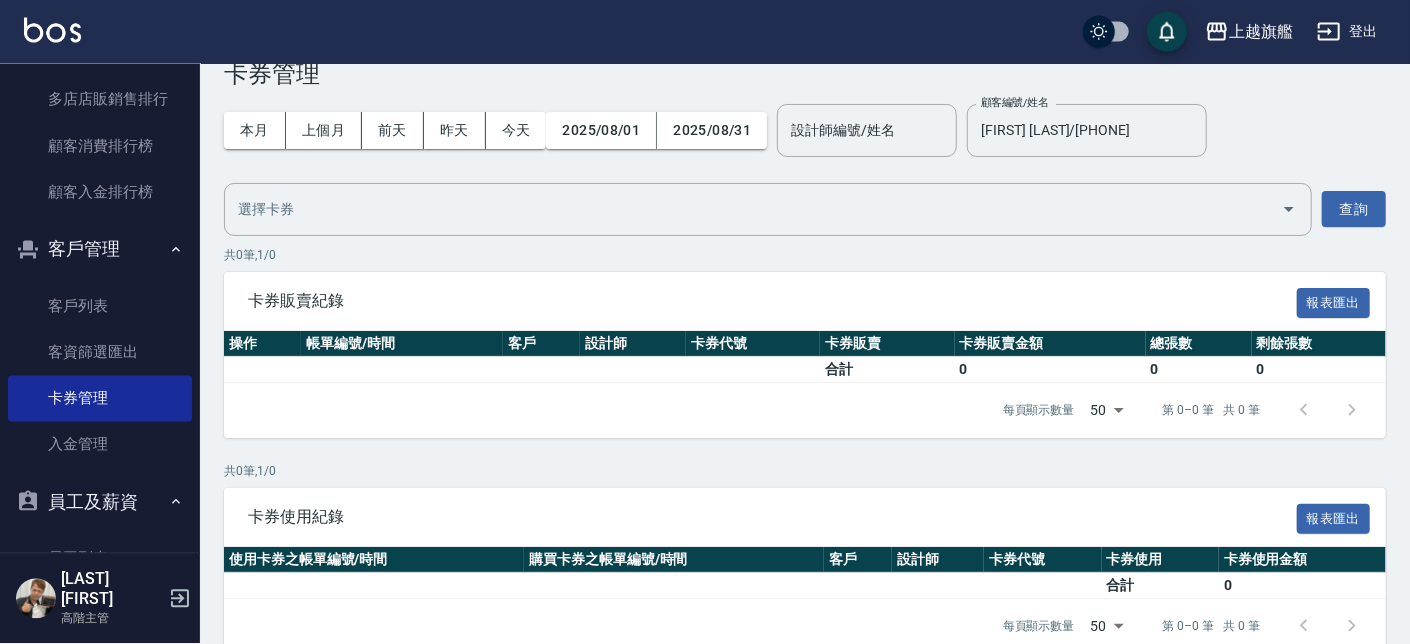 scroll, scrollTop: 82, scrollLeft: 0, axis: vertical 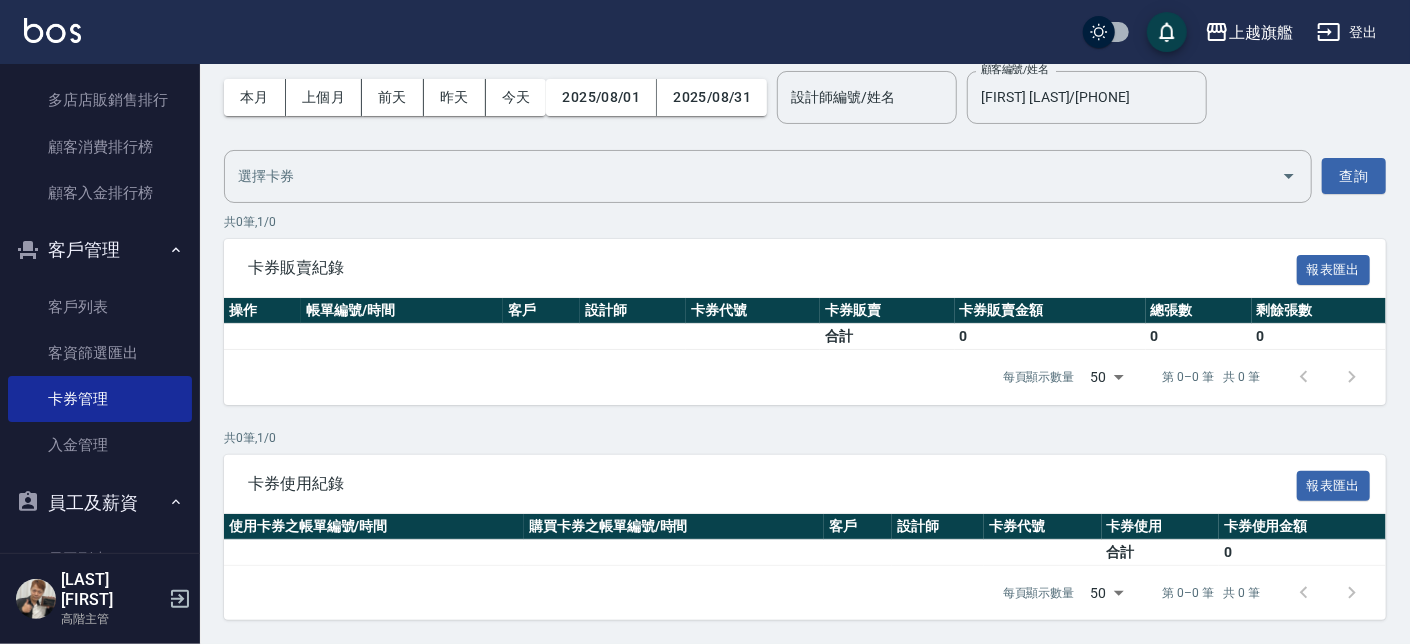 click on "卡券使用紀錄" at bounding box center (772, 484) 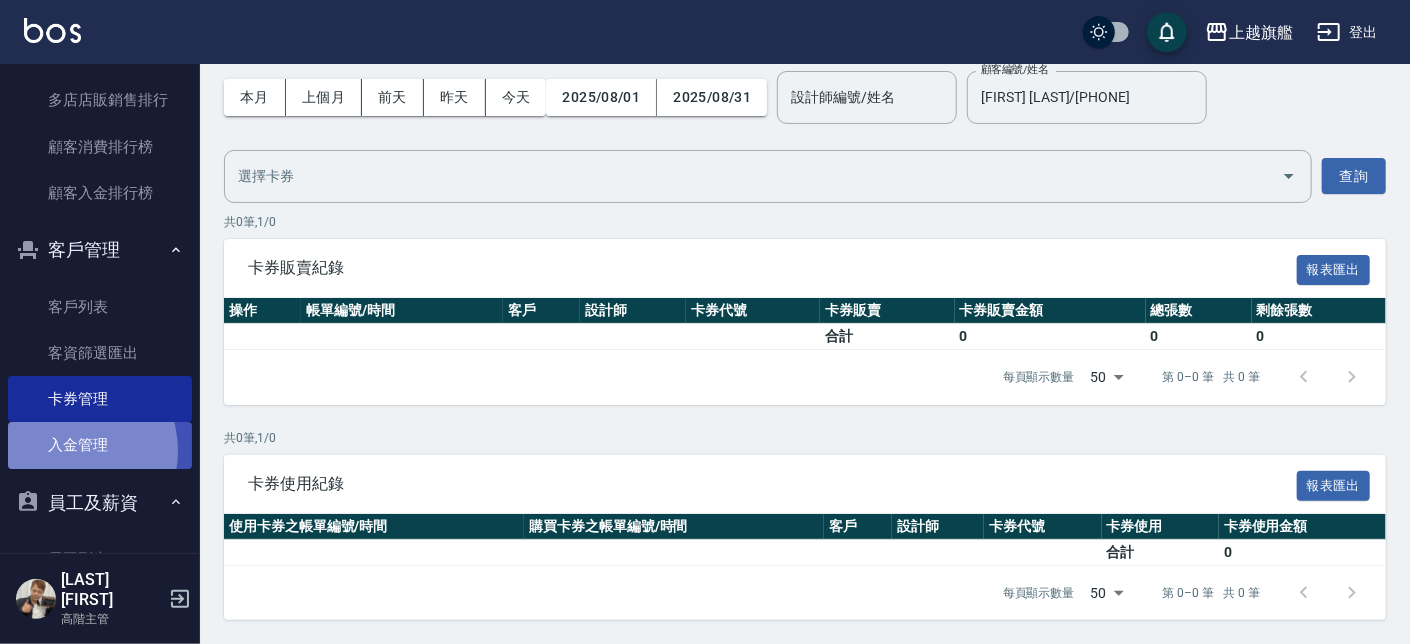 click on "入金管理" at bounding box center (100, 445) 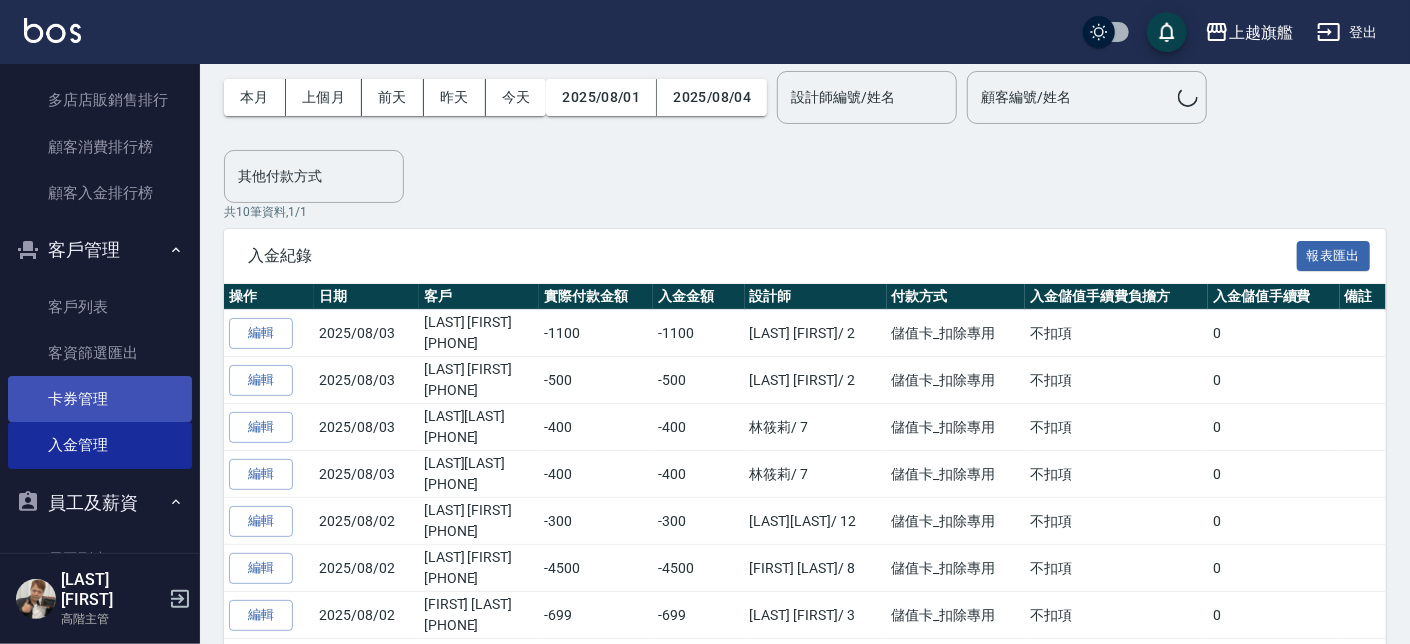 scroll, scrollTop: 0, scrollLeft: 0, axis: both 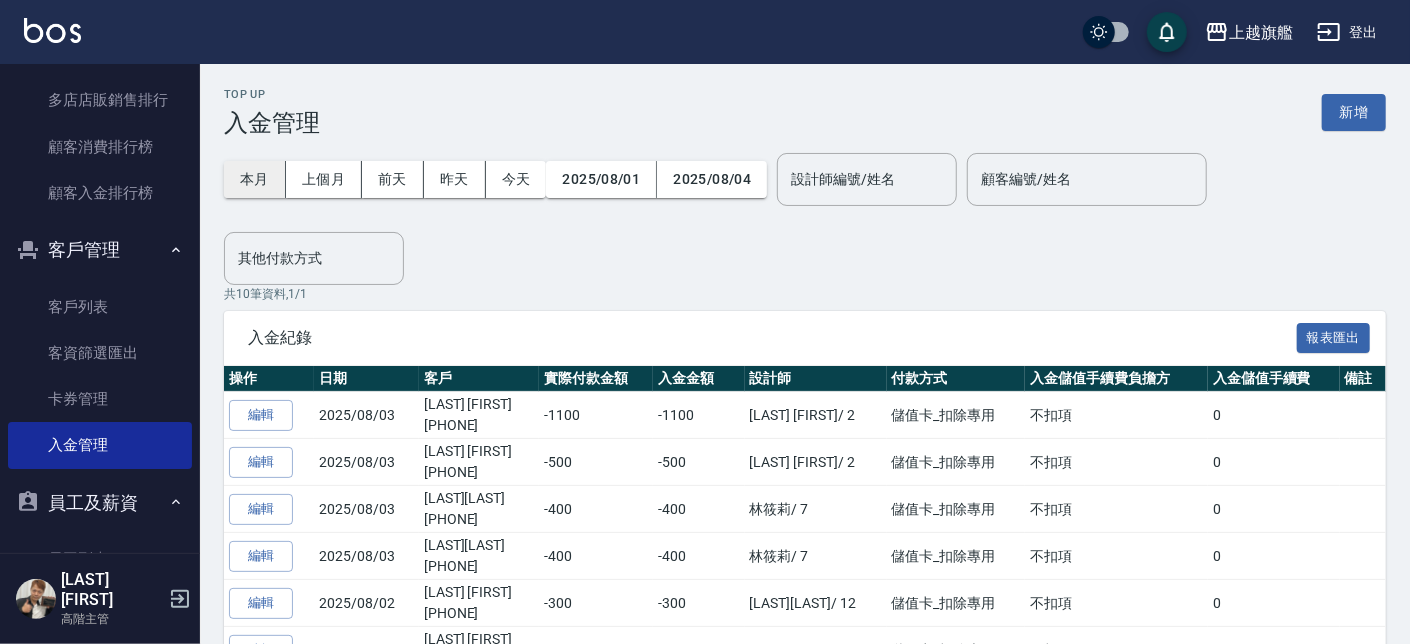 click on "本月" at bounding box center [255, 179] 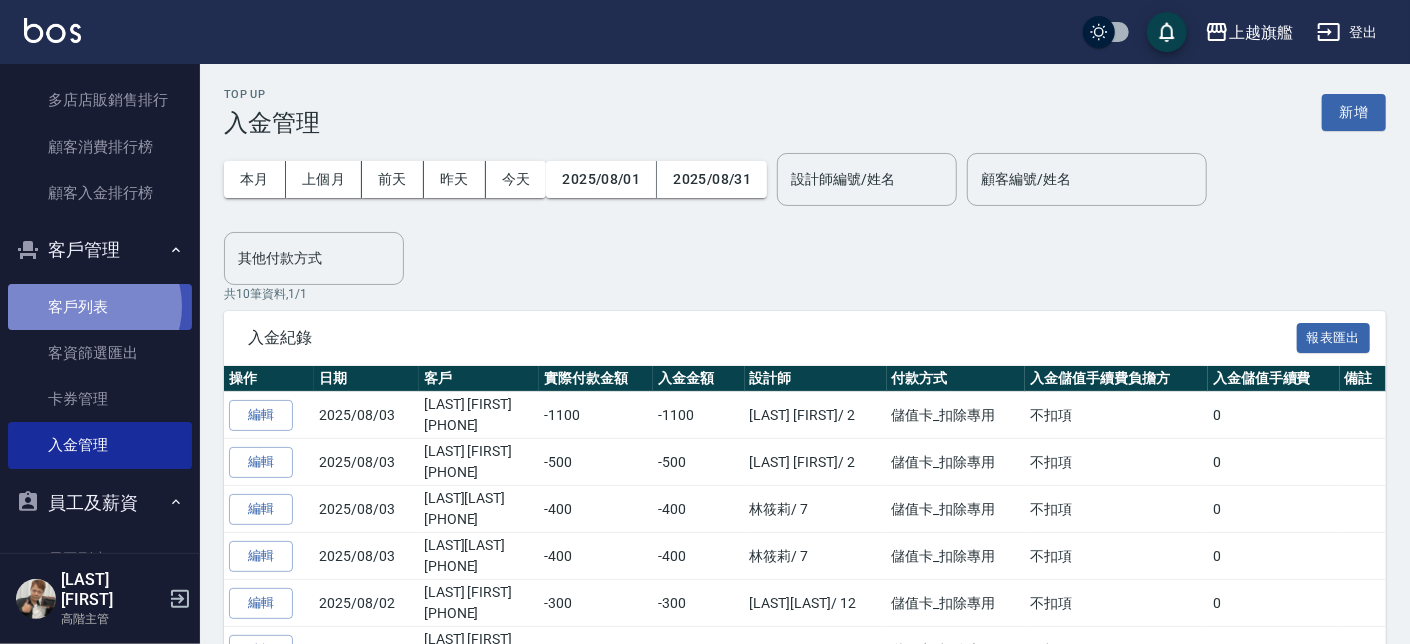 click on "客戶列表" at bounding box center [100, 307] 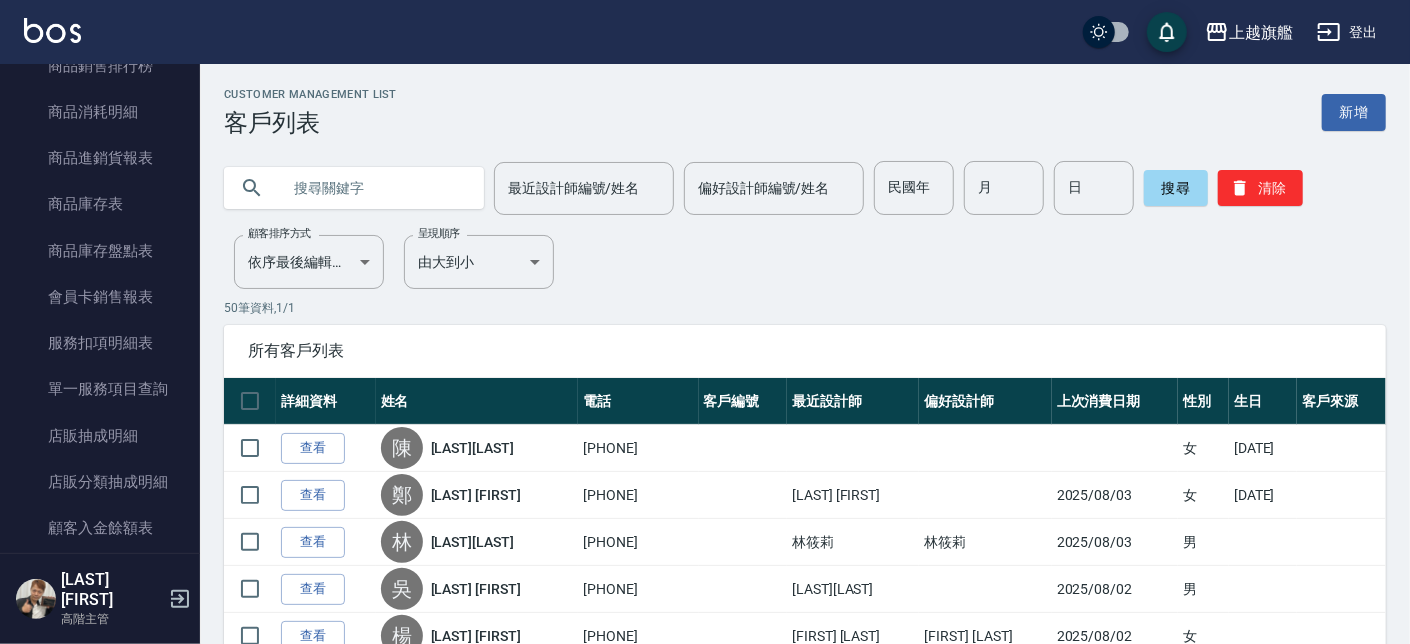 scroll, scrollTop: 1809, scrollLeft: 0, axis: vertical 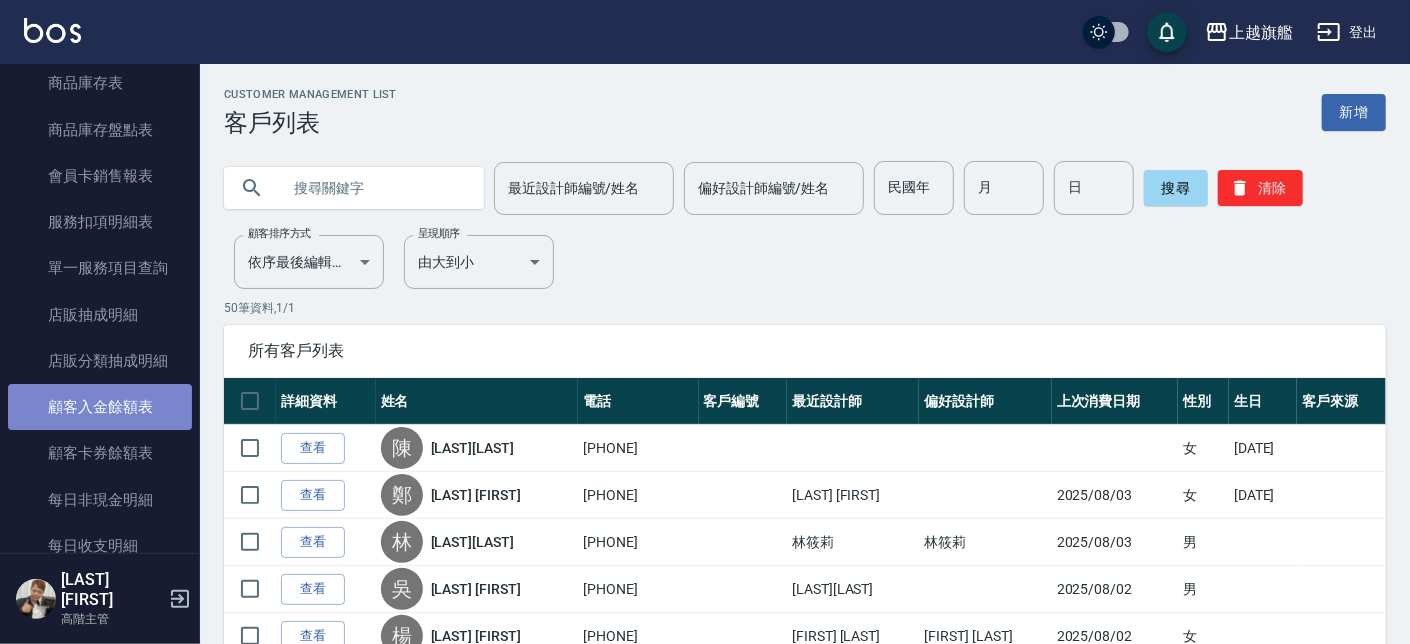 click on "顧客入金餘額表" at bounding box center [100, 407] 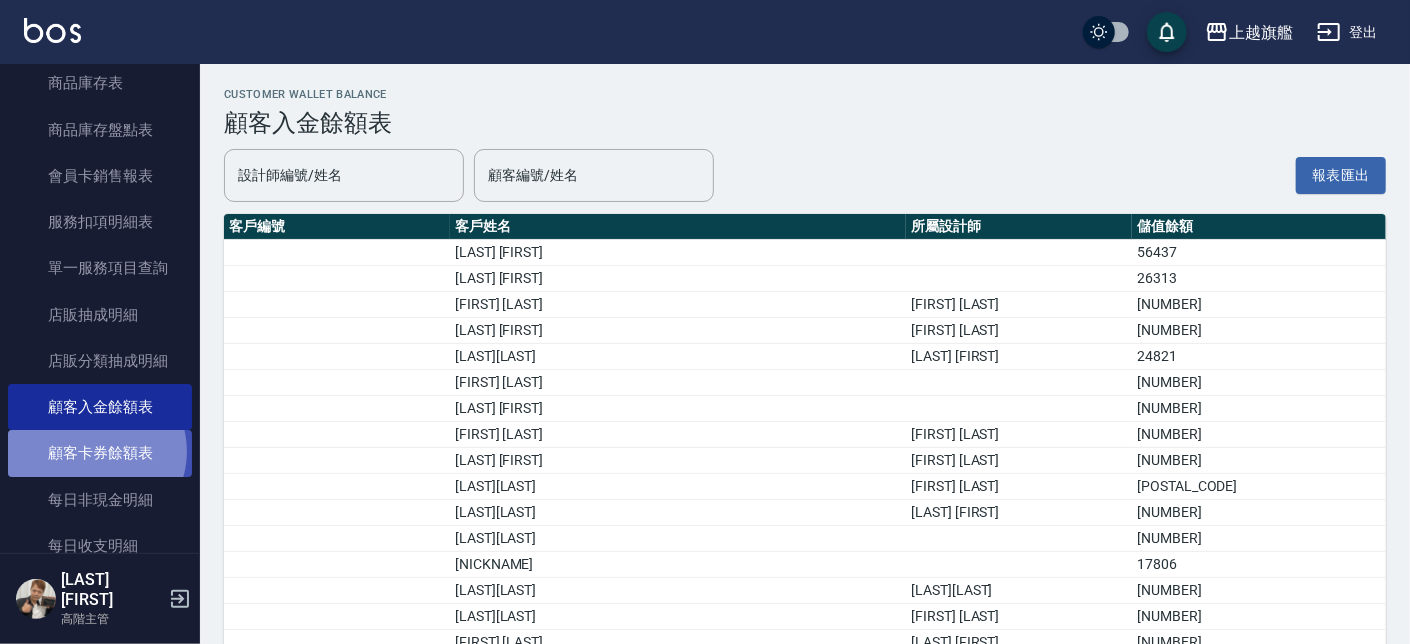 click on "顧客卡券餘額表" at bounding box center [100, 453] 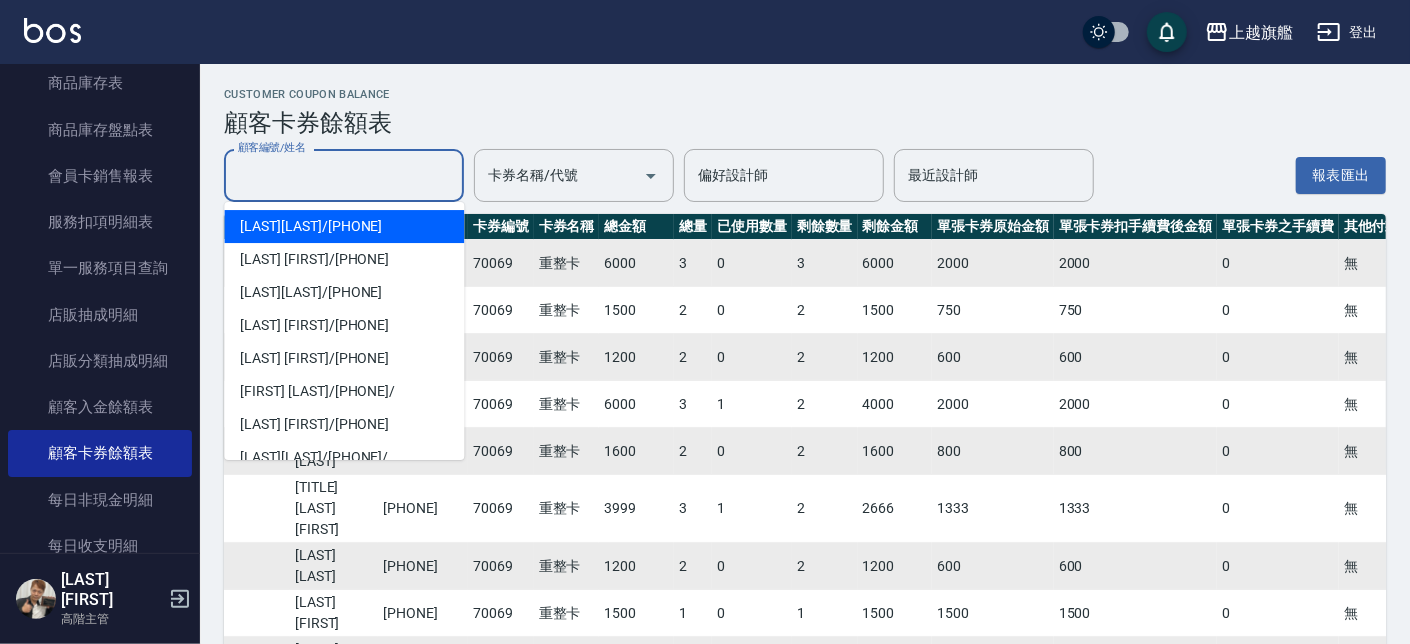 click on "顧客編號/姓名" at bounding box center (344, 175) 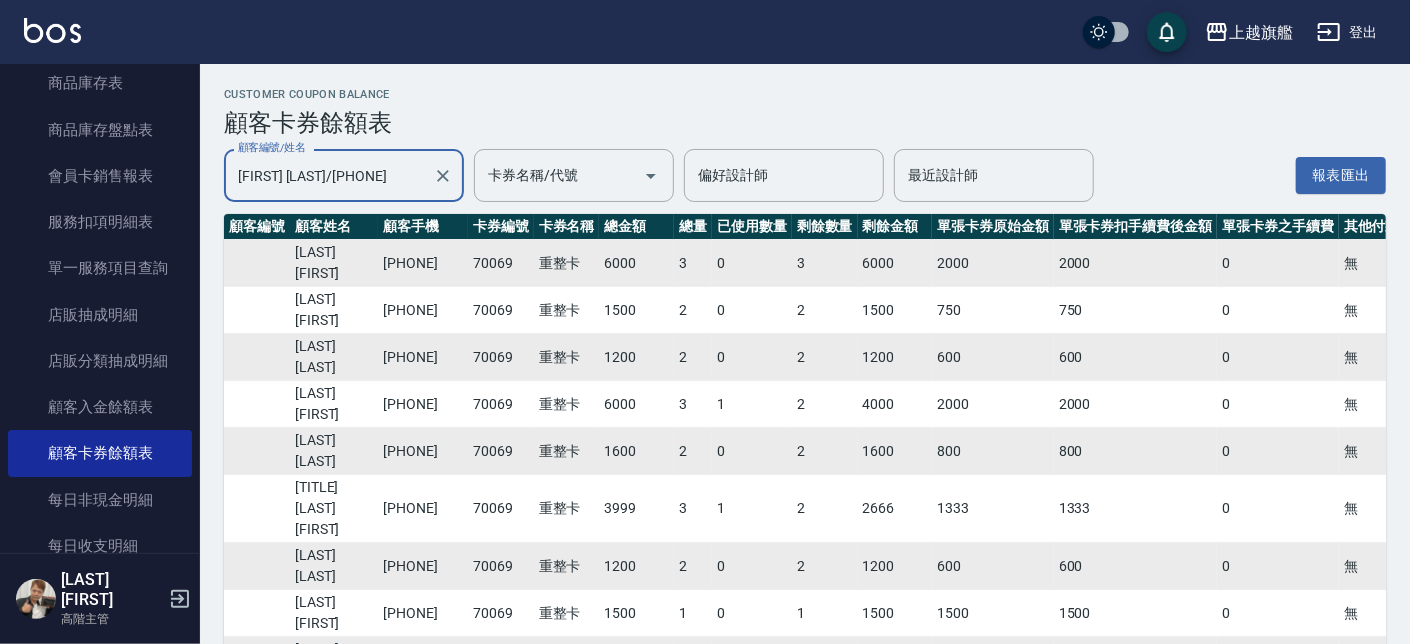 click on "[LAST] [FIRST] / [PHONE] 顧客編號/姓名" at bounding box center [344, 175] 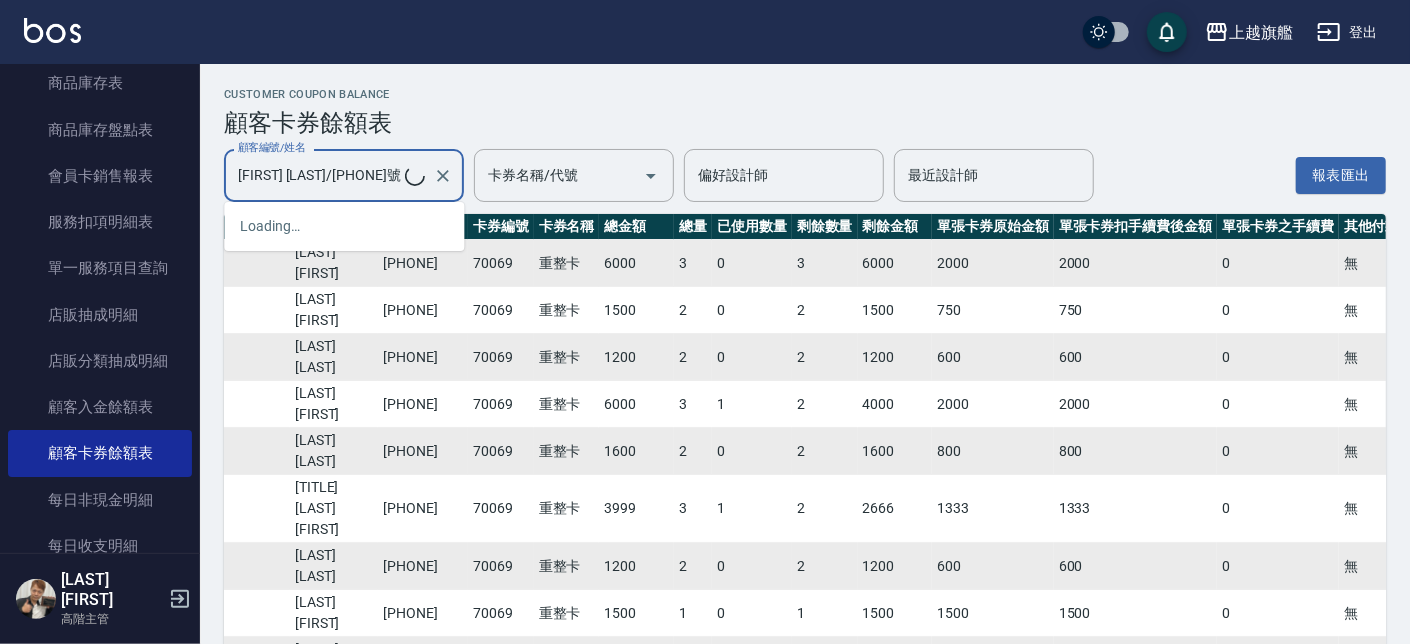 type on "[FIRST] [LAST]/[PHONE]" 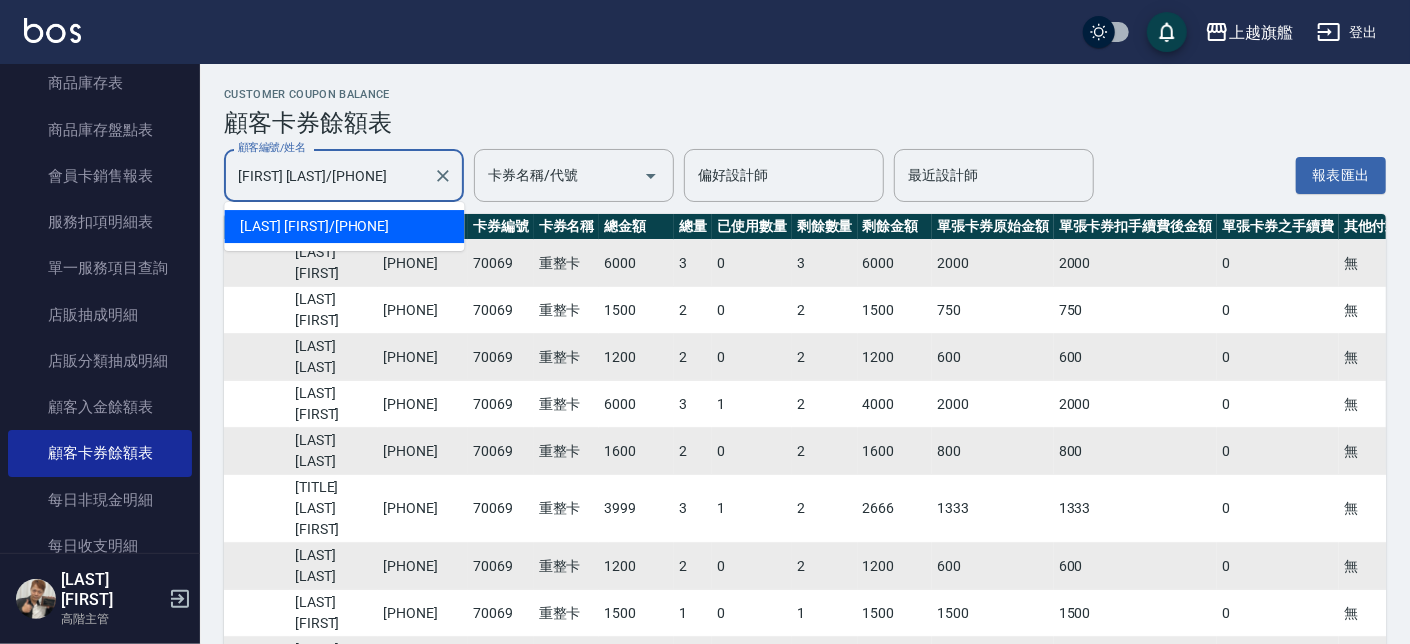 click on "[FIRST] [LAST]/[PHONE]" at bounding box center [329, 175] 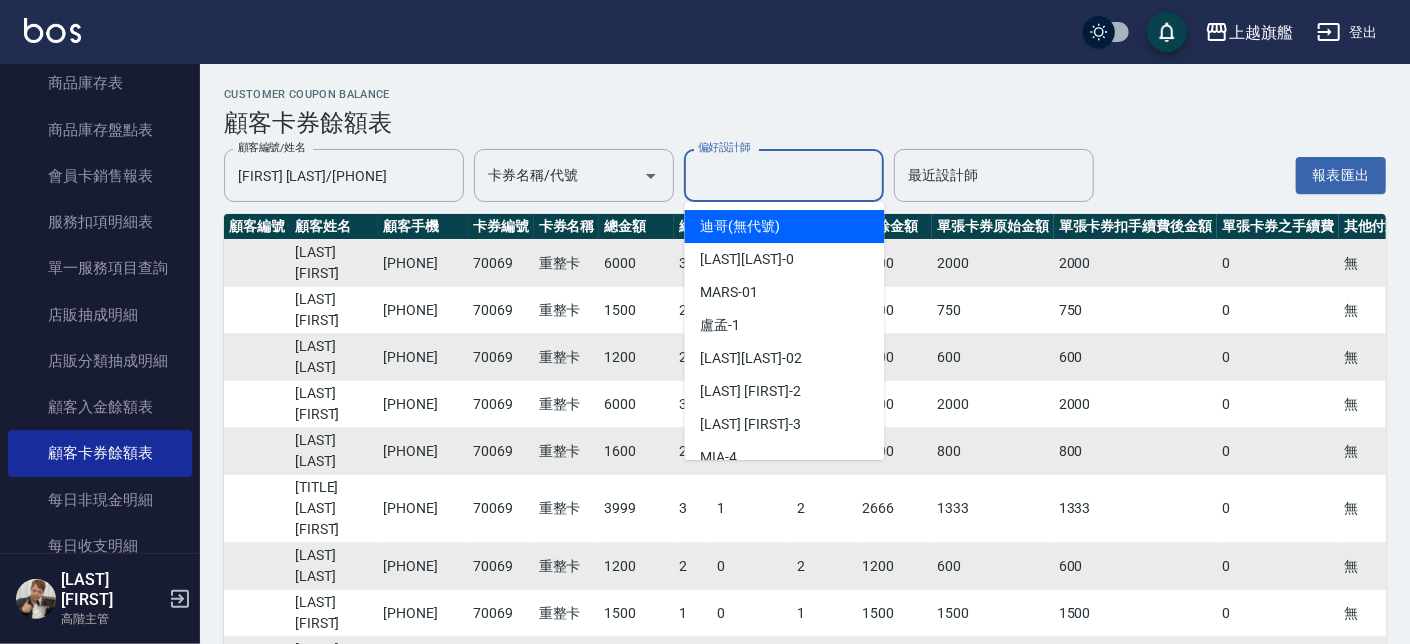 click on "偏好設計師" at bounding box center (784, 175) 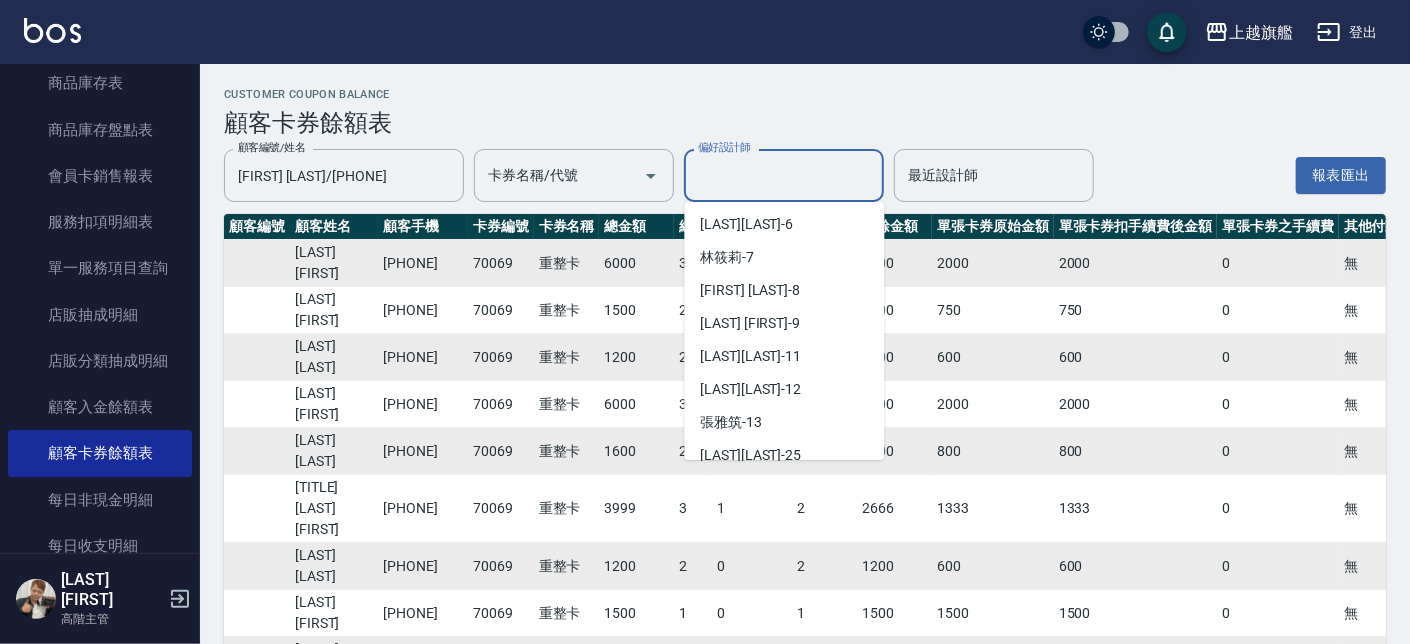 scroll, scrollTop: 301, scrollLeft: 0, axis: vertical 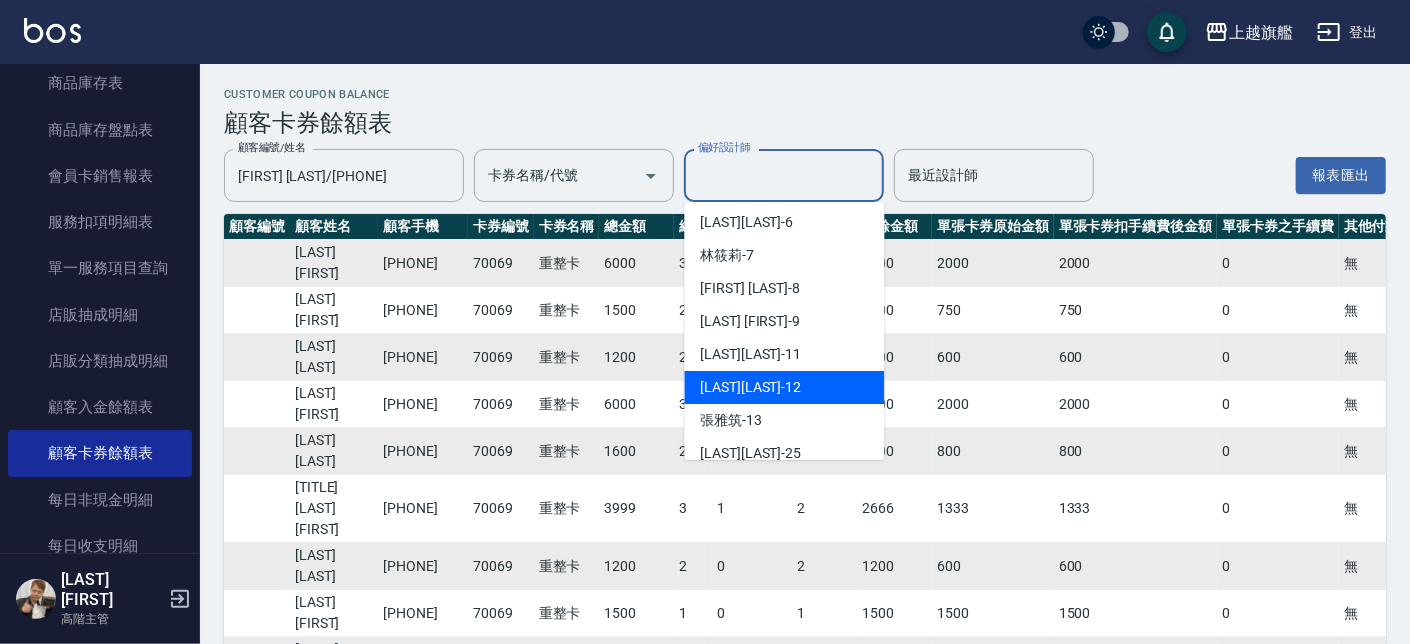 click on "[LAST] [FIRST] -12" at bounding box center (751, 387) 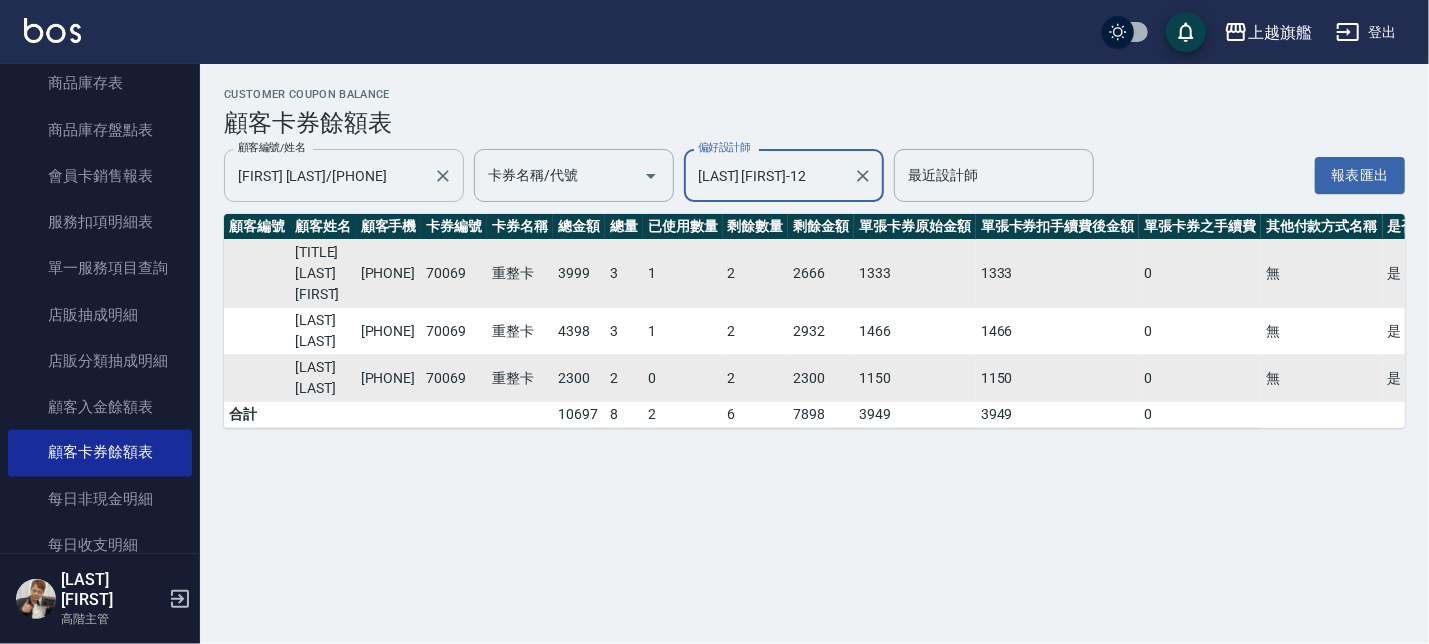 click on "[FIRST] [LAST]/[PHONE]" at bounding box center [329, 175] 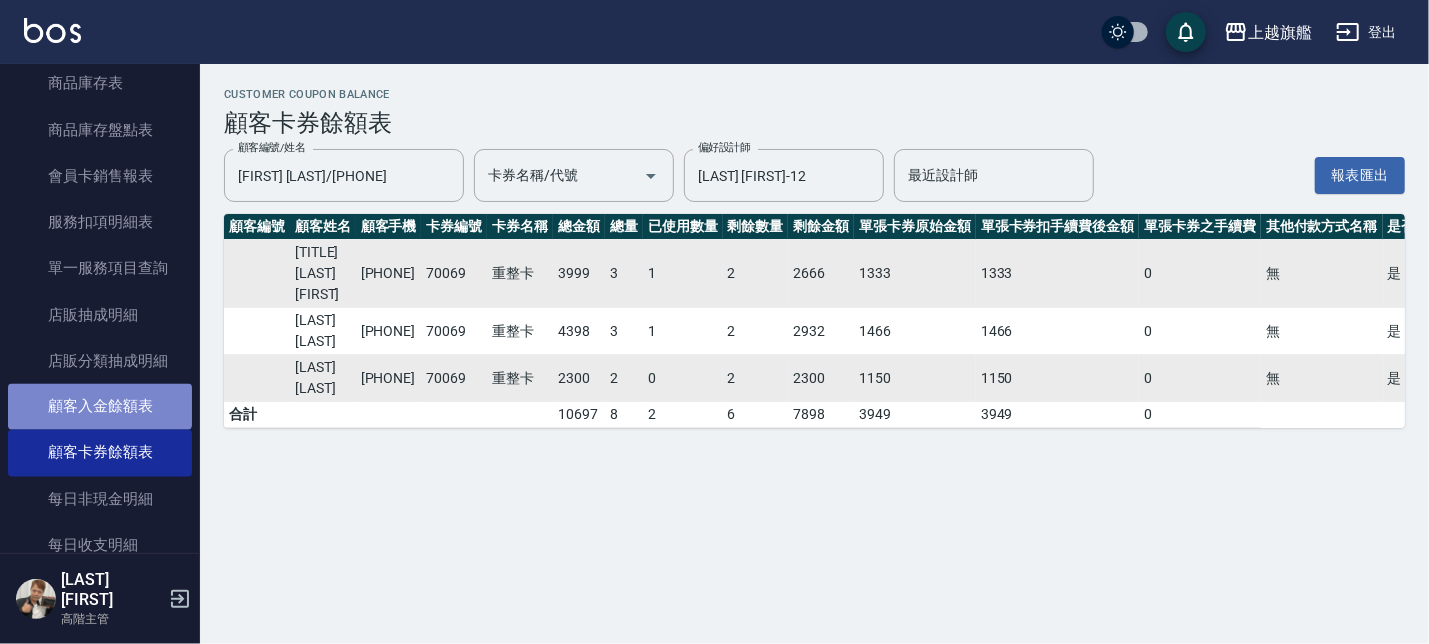 click on "顧客入金餘額表" at bounding box center [100, 407] 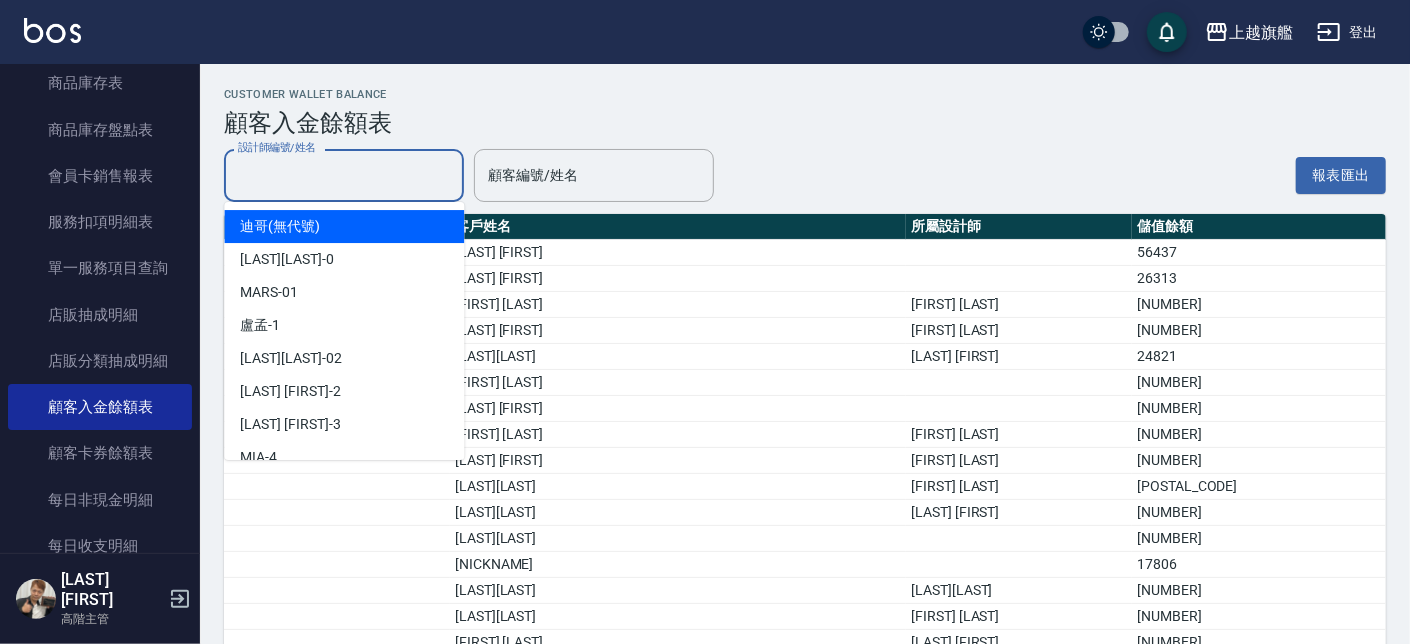 click on "設計師編號/姓名" at bounding box center [344, 175] 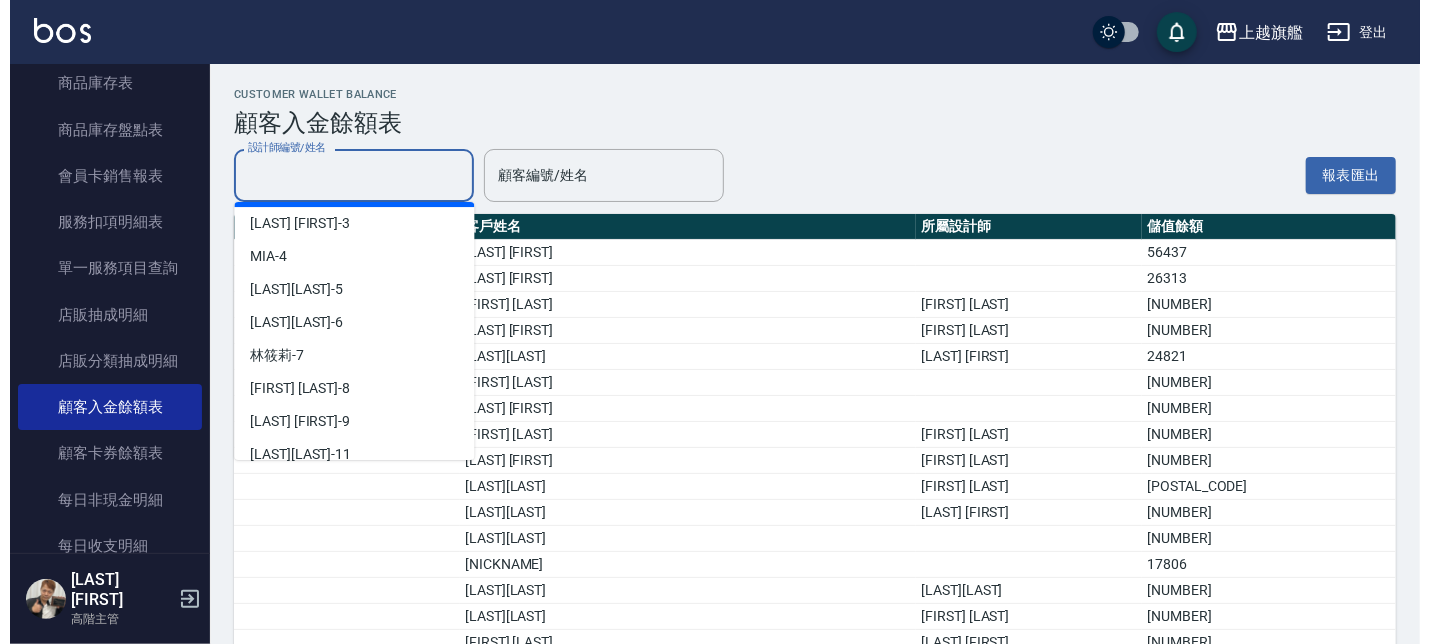 scroll, scrollTop: 301, scrollLeft: 0, axis: vertical 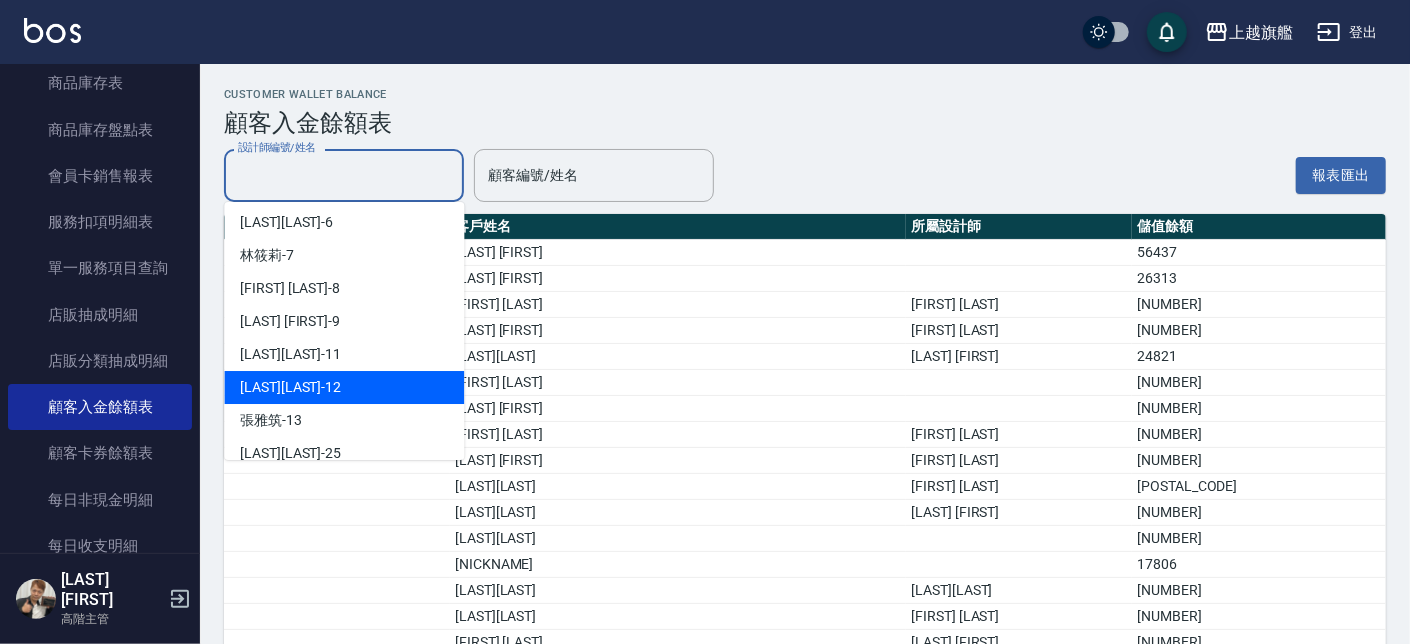 click on "[LAST] [FIRST] -12" at bounding box center (290, 387) 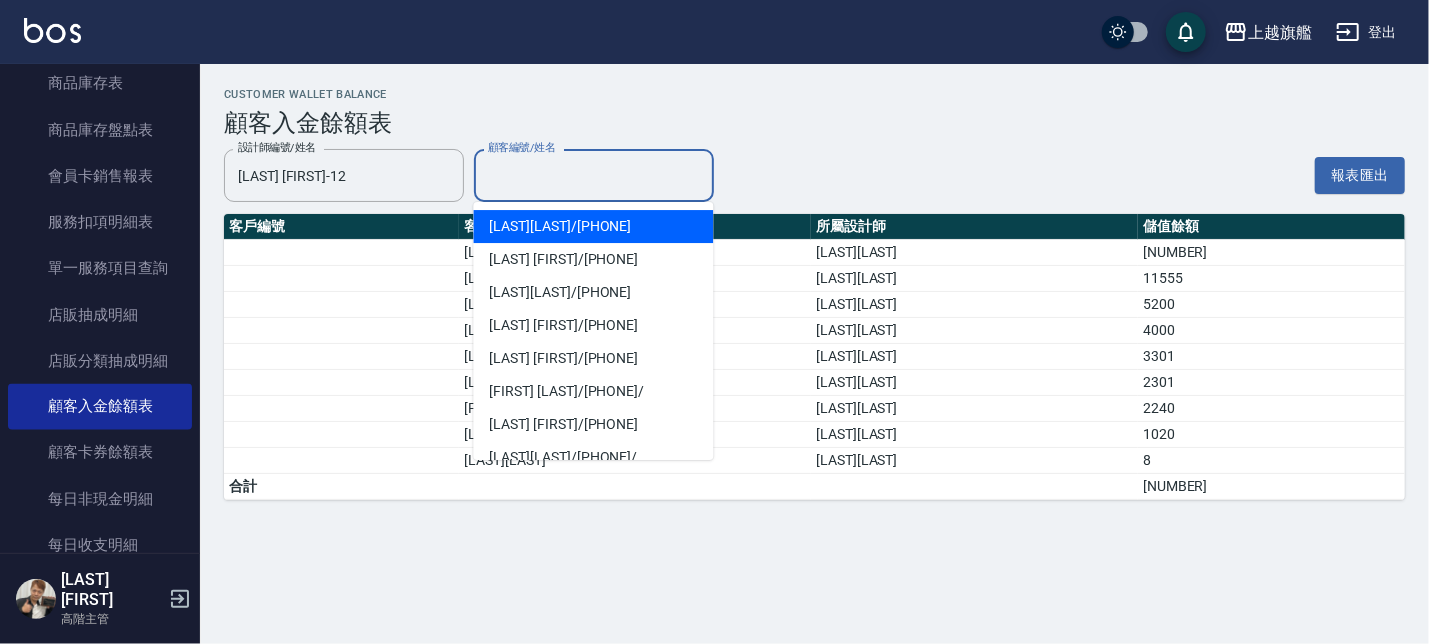 click on "顧客編號/姓名" at bounding box center (594, 175) 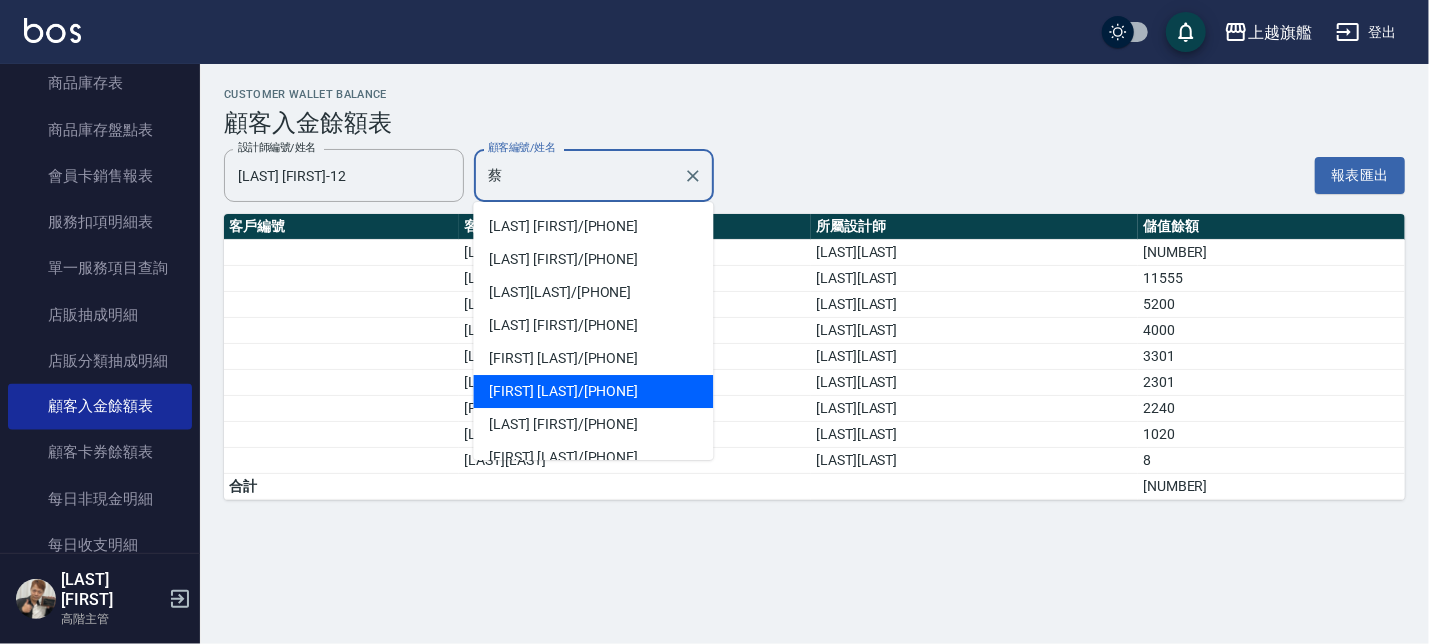 click on "[LAST] [FIRST] / [PHONE]" at bounding box center [593, 391] 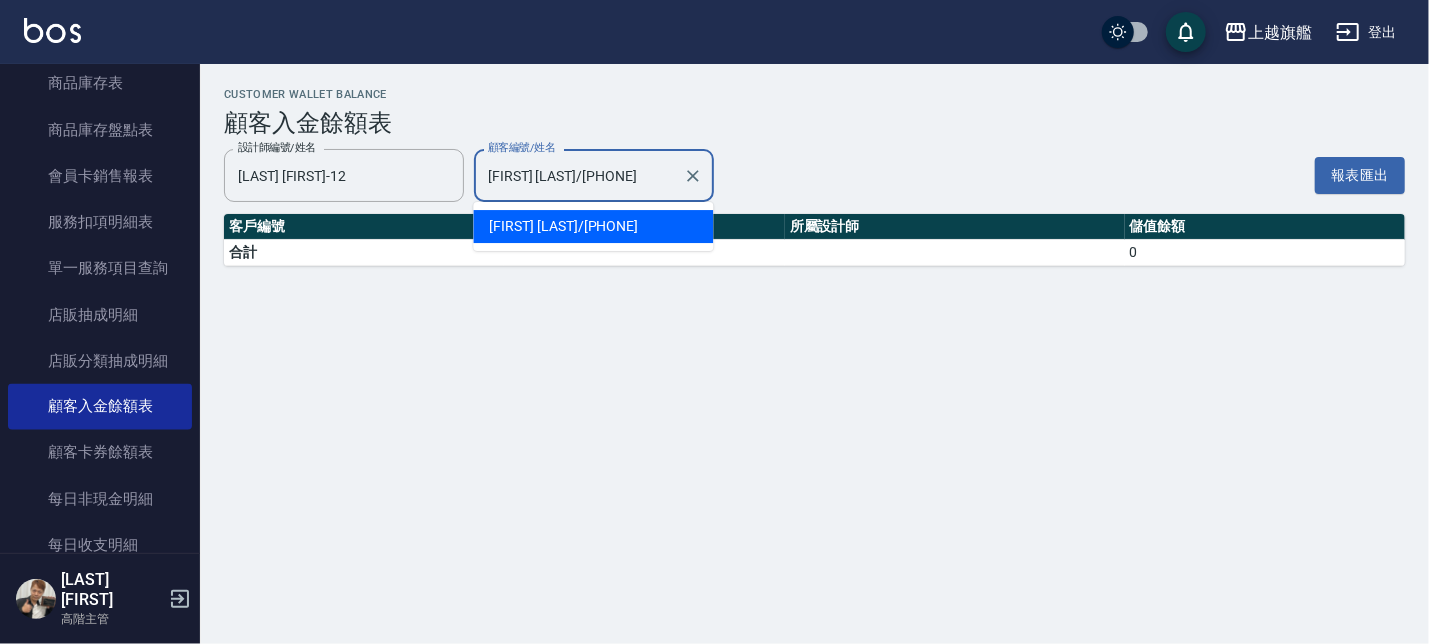 click on "[FIRST] [LAST]/[PHONE]" at bounding box center [579, 175] 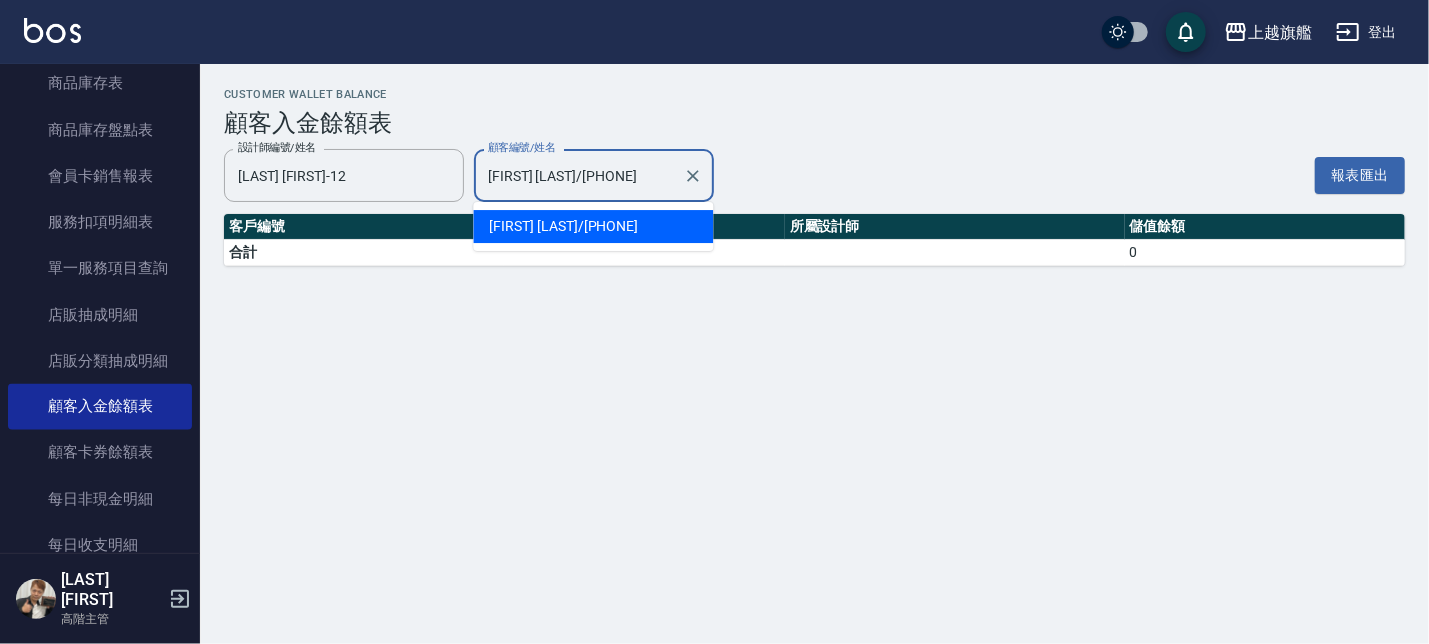 type on "[FIRST] [LAST]/[PHONE]" 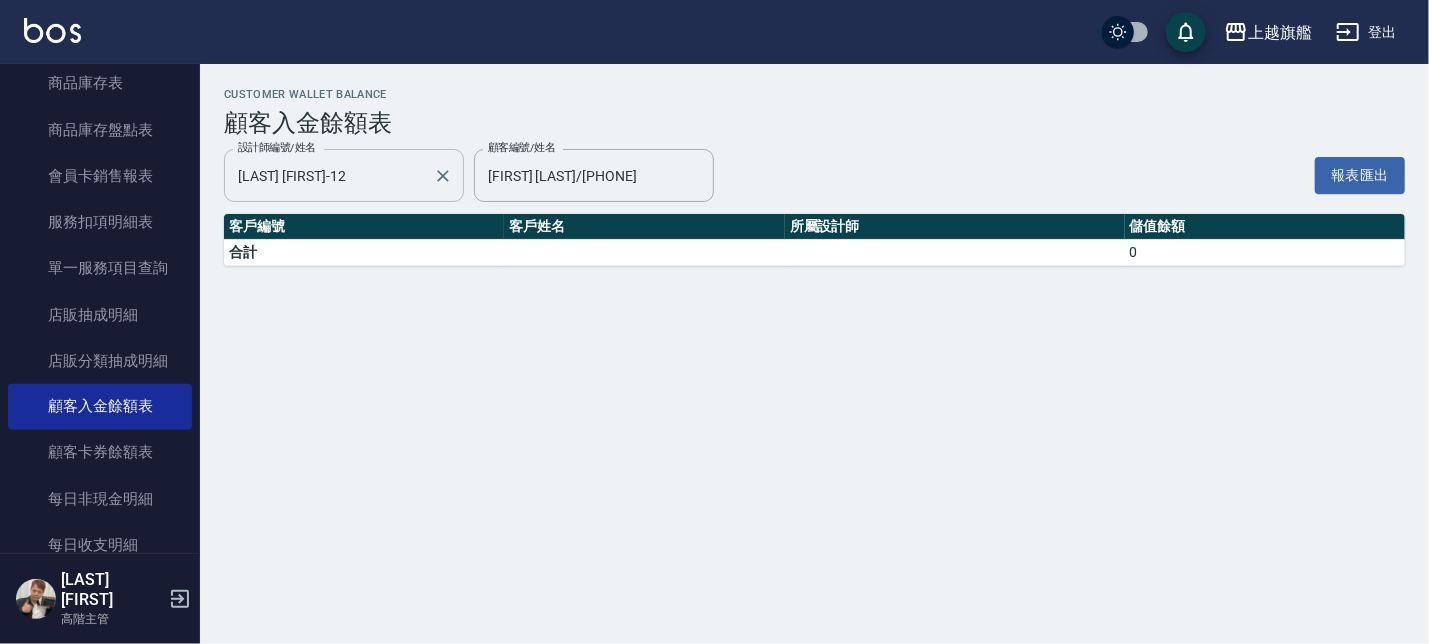 click on "[LAST] [FIRST]-12" at bounding box center (329, 175) 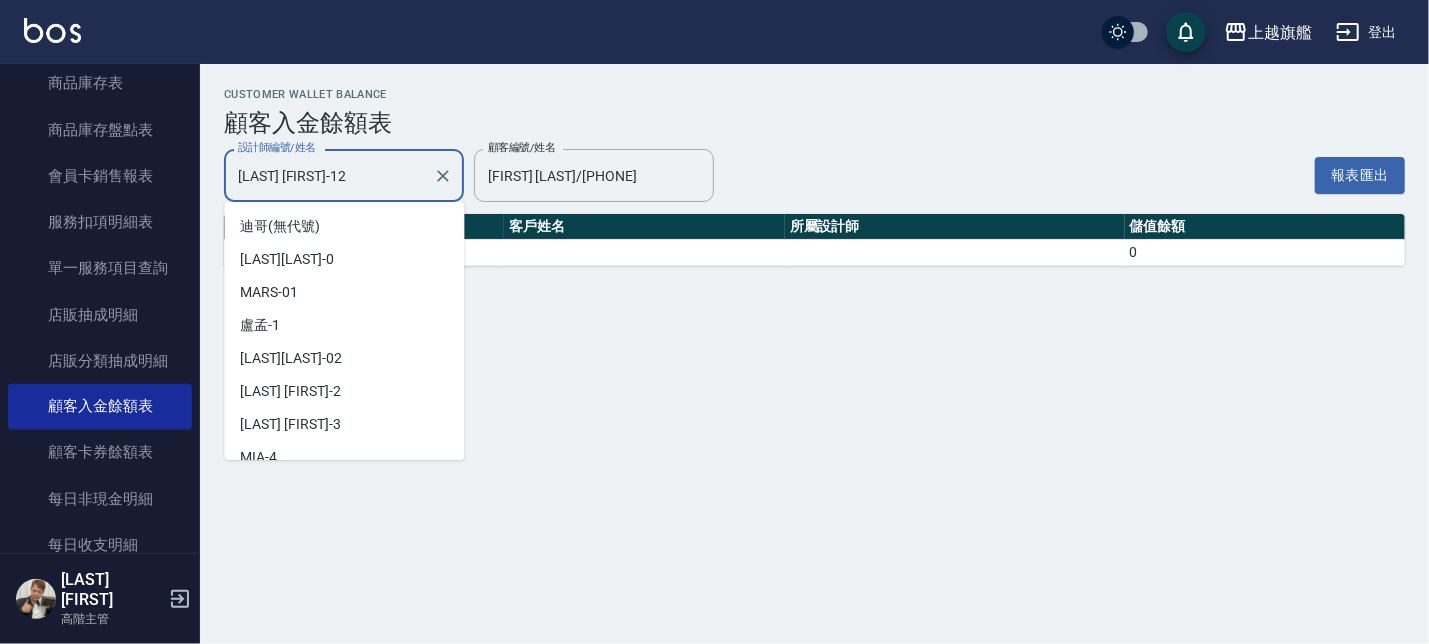 scroll, scrollTop: 244, scrollLeft: 0, axis: vertical 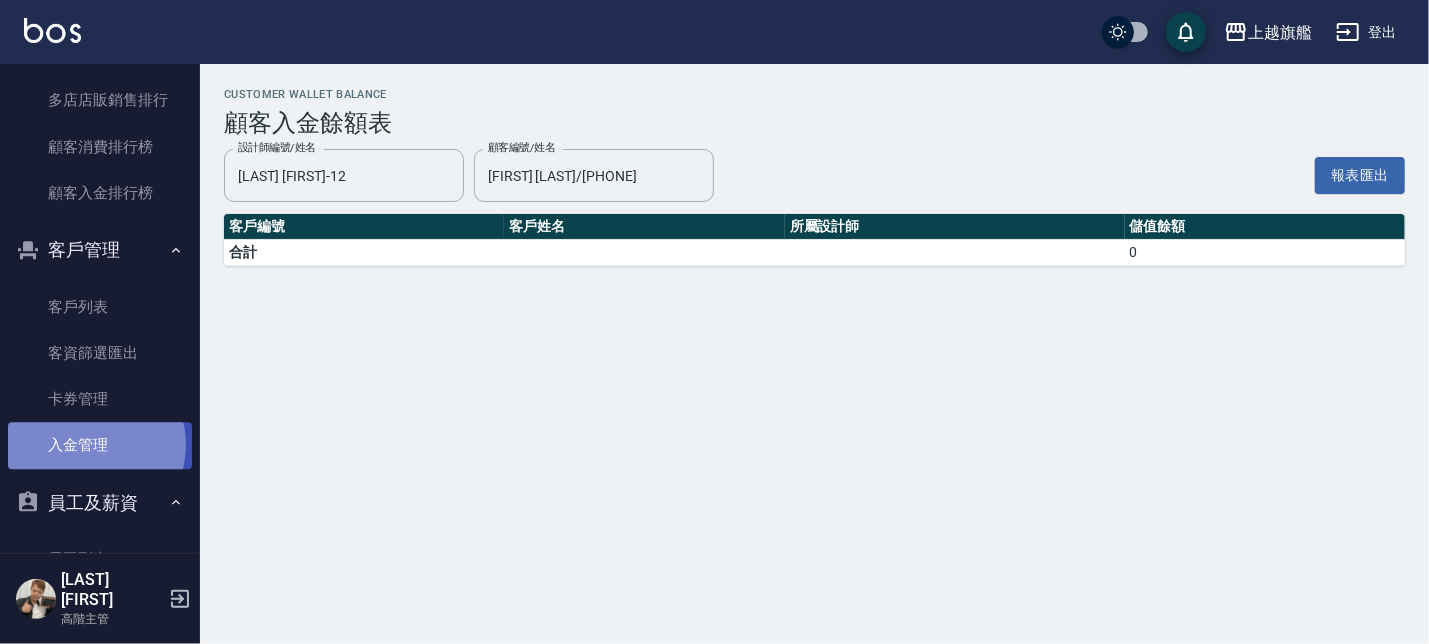click on "入金管理" at bounding box center (100, 445) 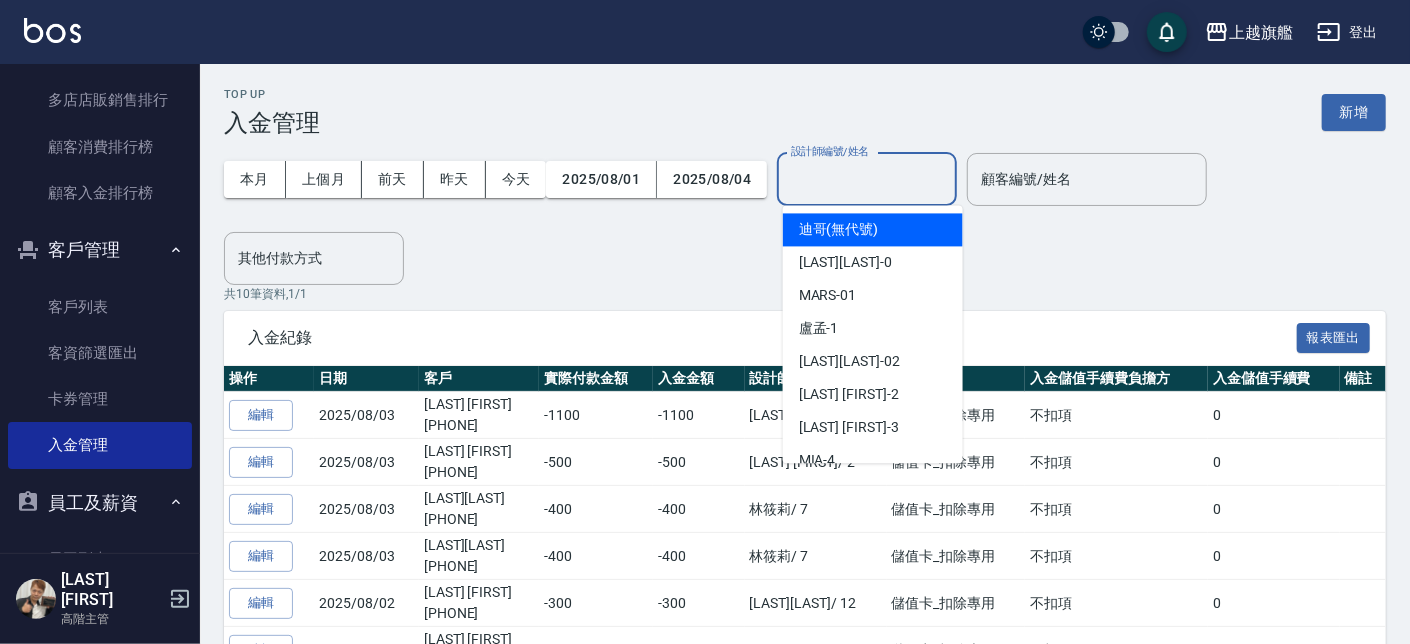 click on "設計師編號/姓名" at bounding box center [867, 179] 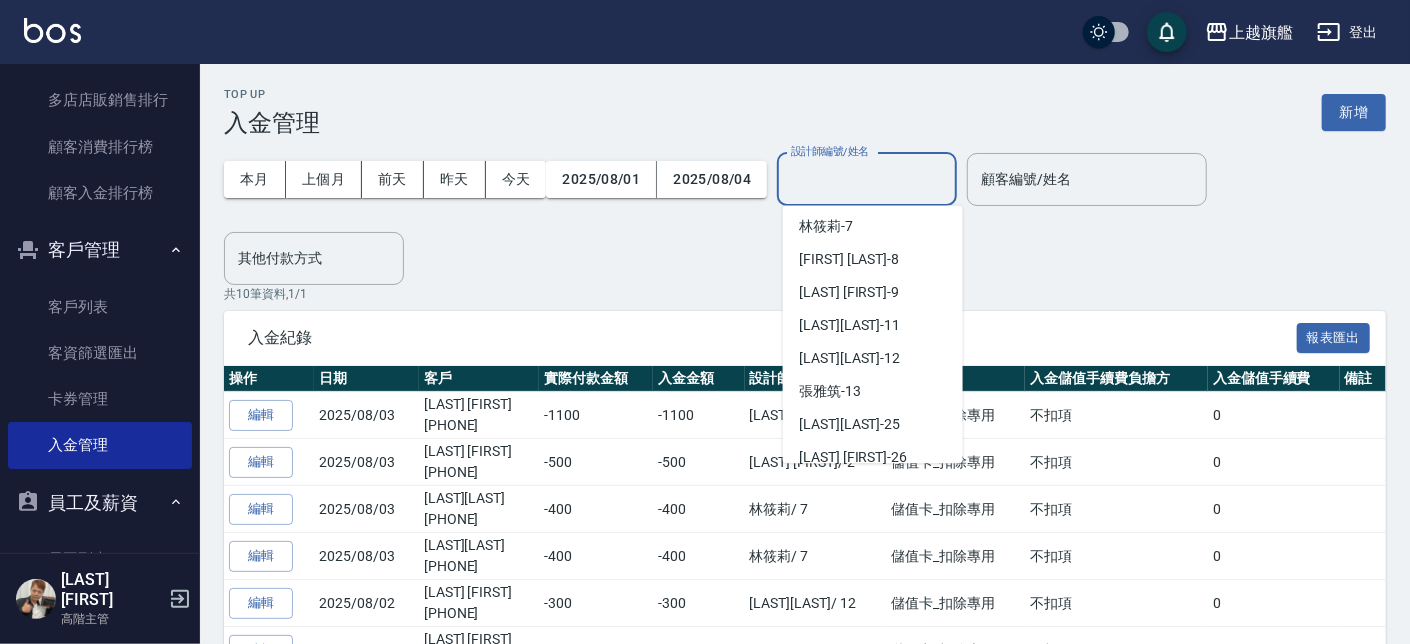 scroll, scrollTop: 402, scrollLeft: 0, axis: vertical 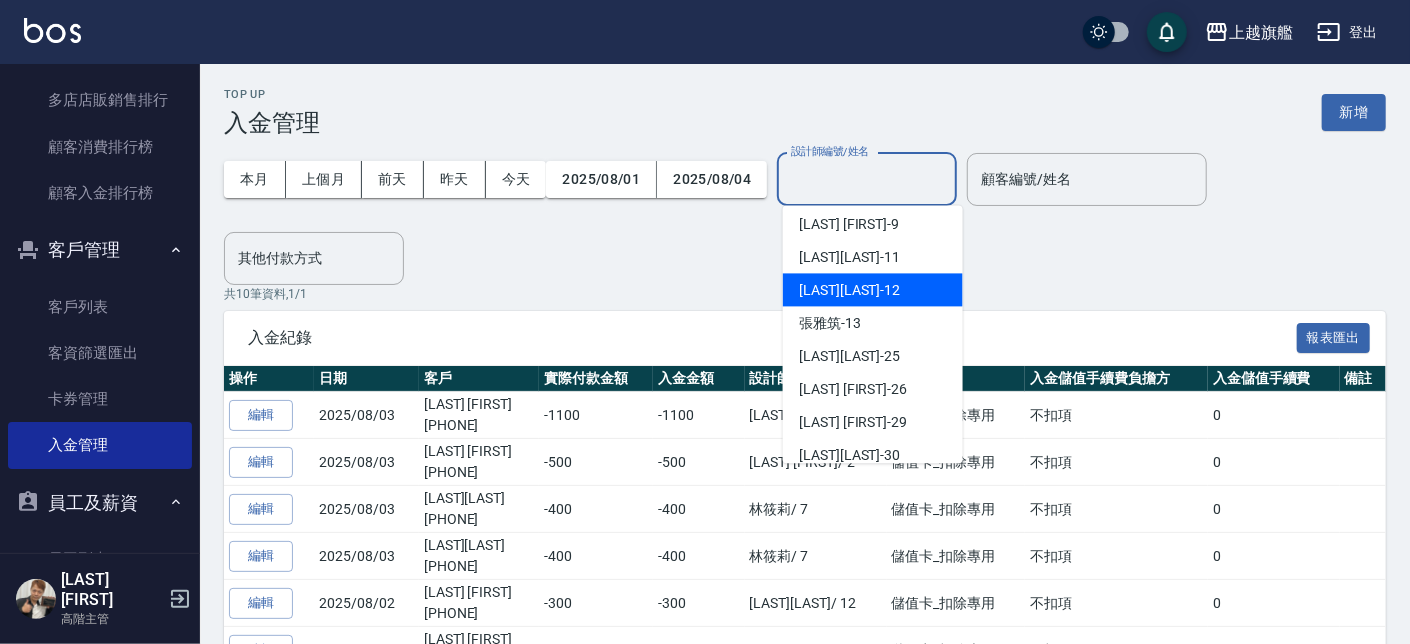 click on "[LAST] [FIRST] -12" at bounding box center [849, 289] 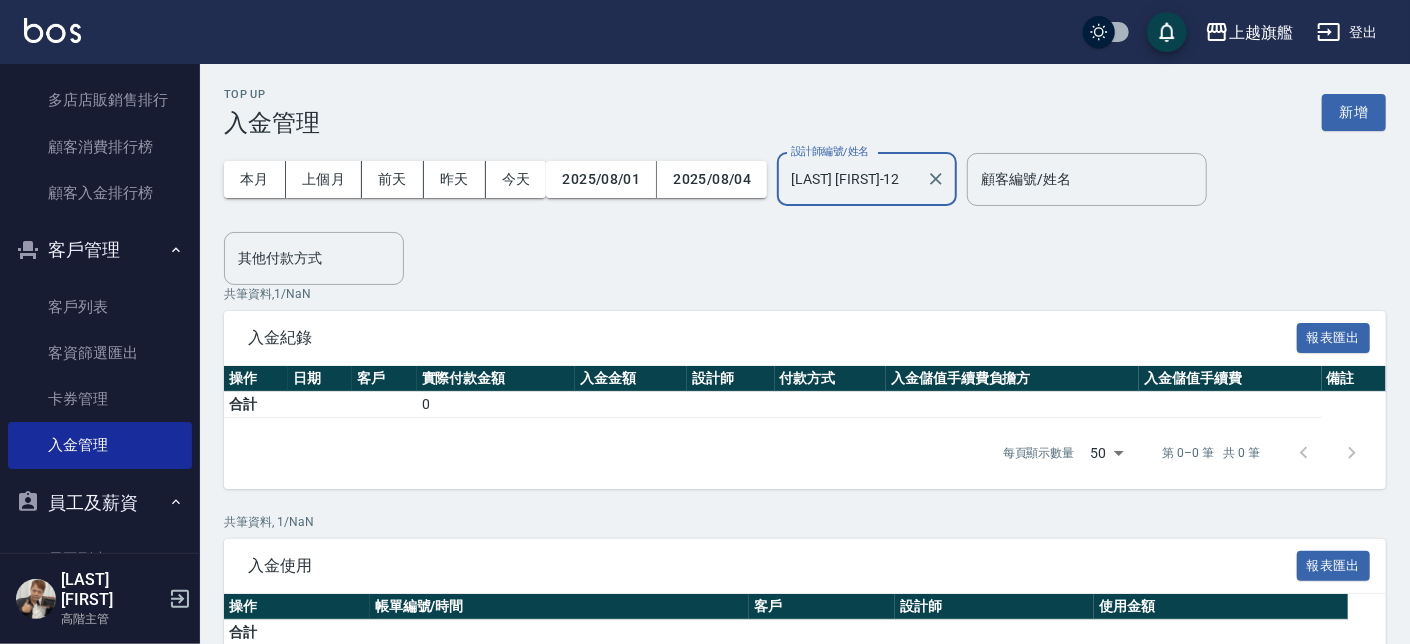 type on "[LAST] [FIRST]-12" 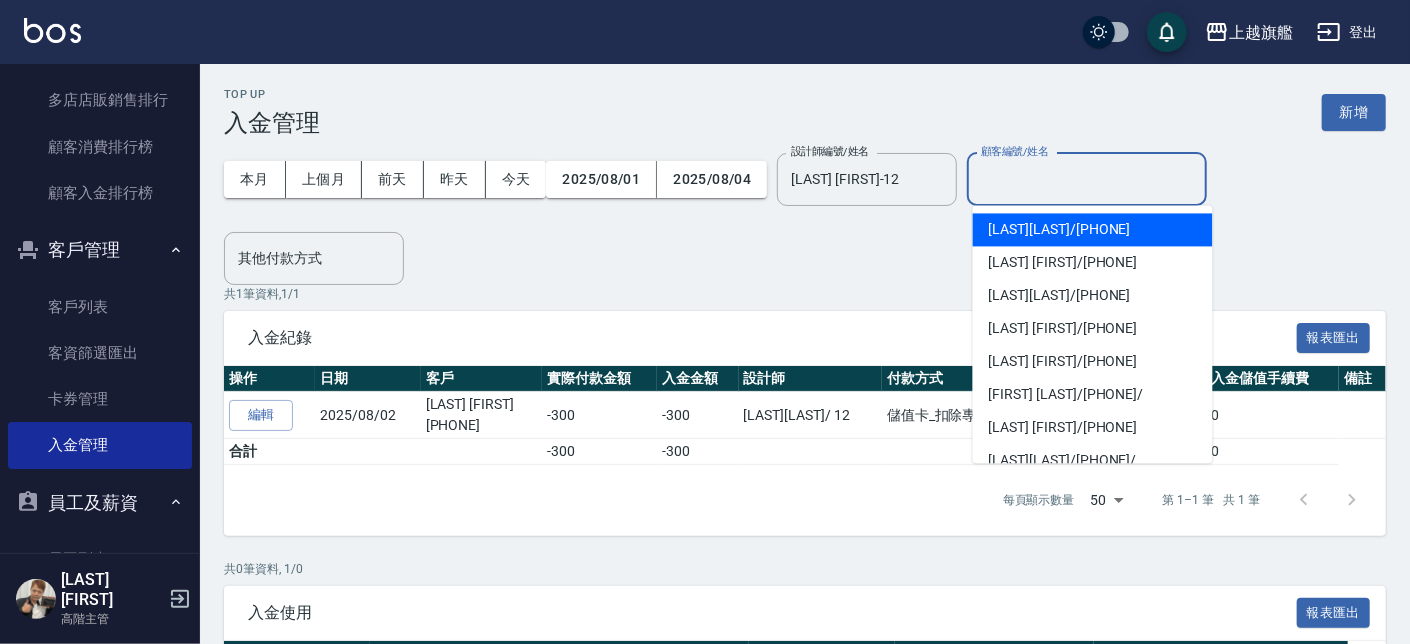 click on "顧客編號/姓名" at bounding box center [1087, 179] 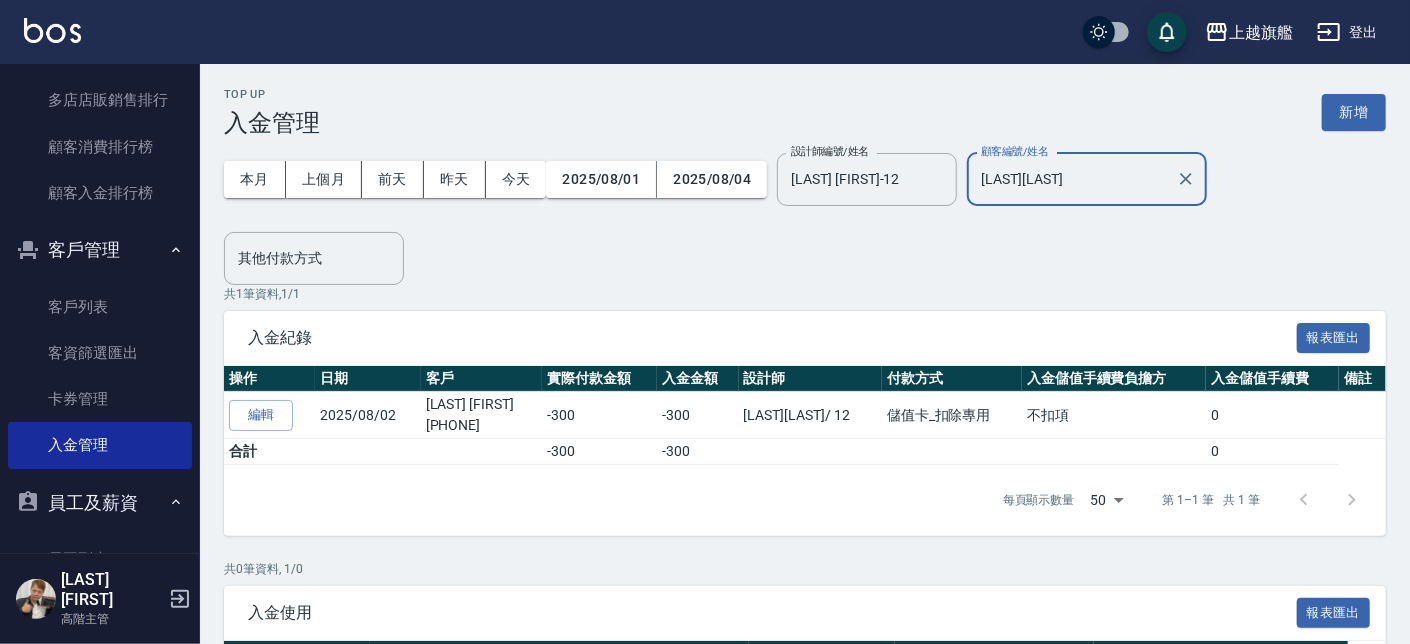 click on "[LAST][LAST]" at bounding box center (1072, 179) 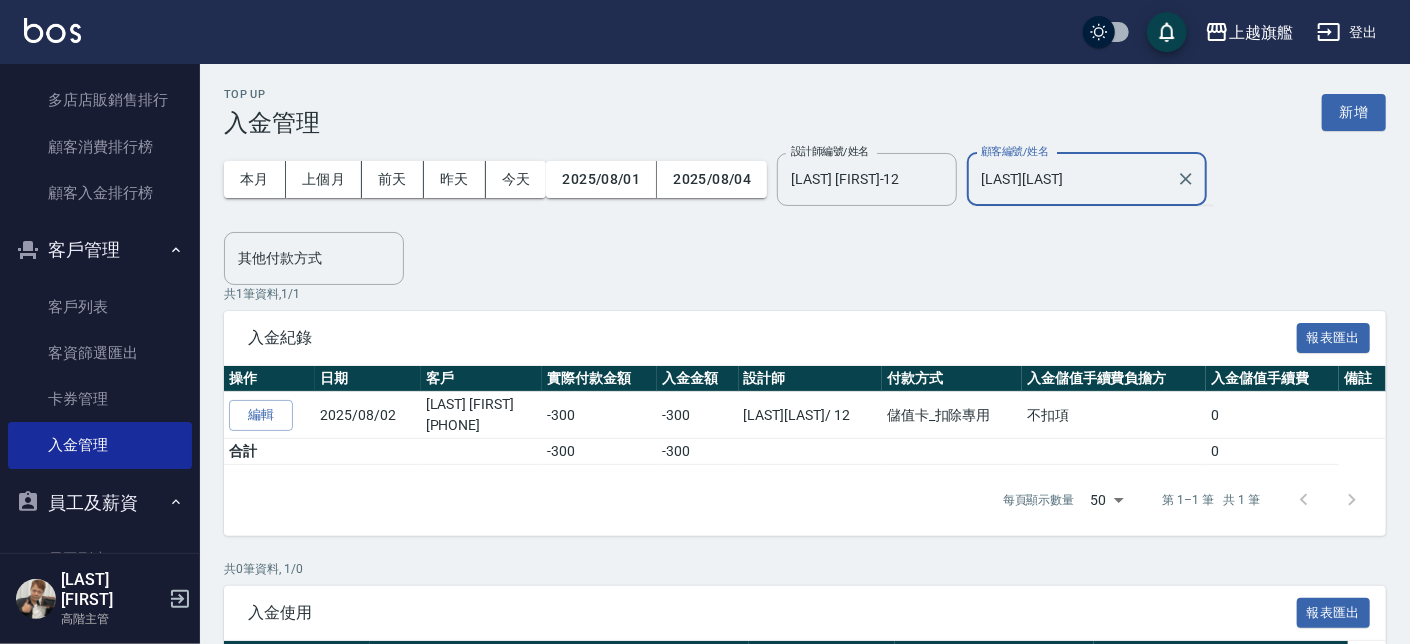 click on "[LAST][LAST]" at bounding box center [1072, 179] 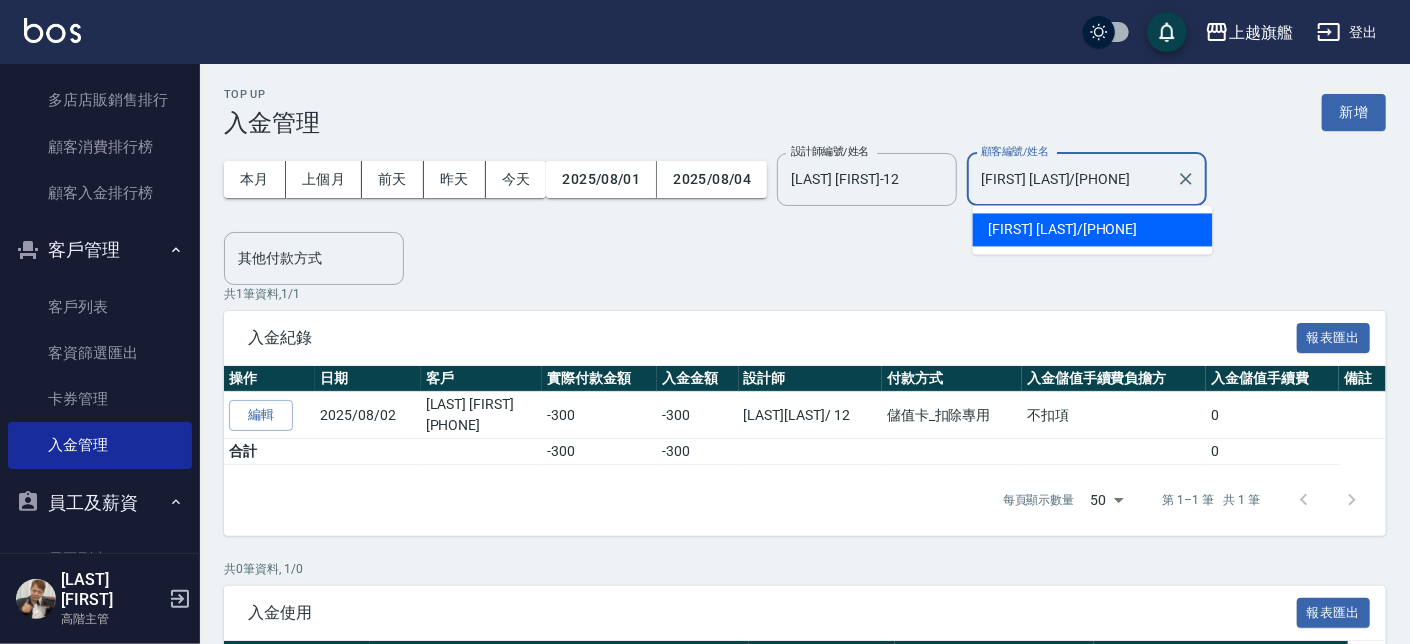 type on "[FIRST] [LAST]/[PHONE]" 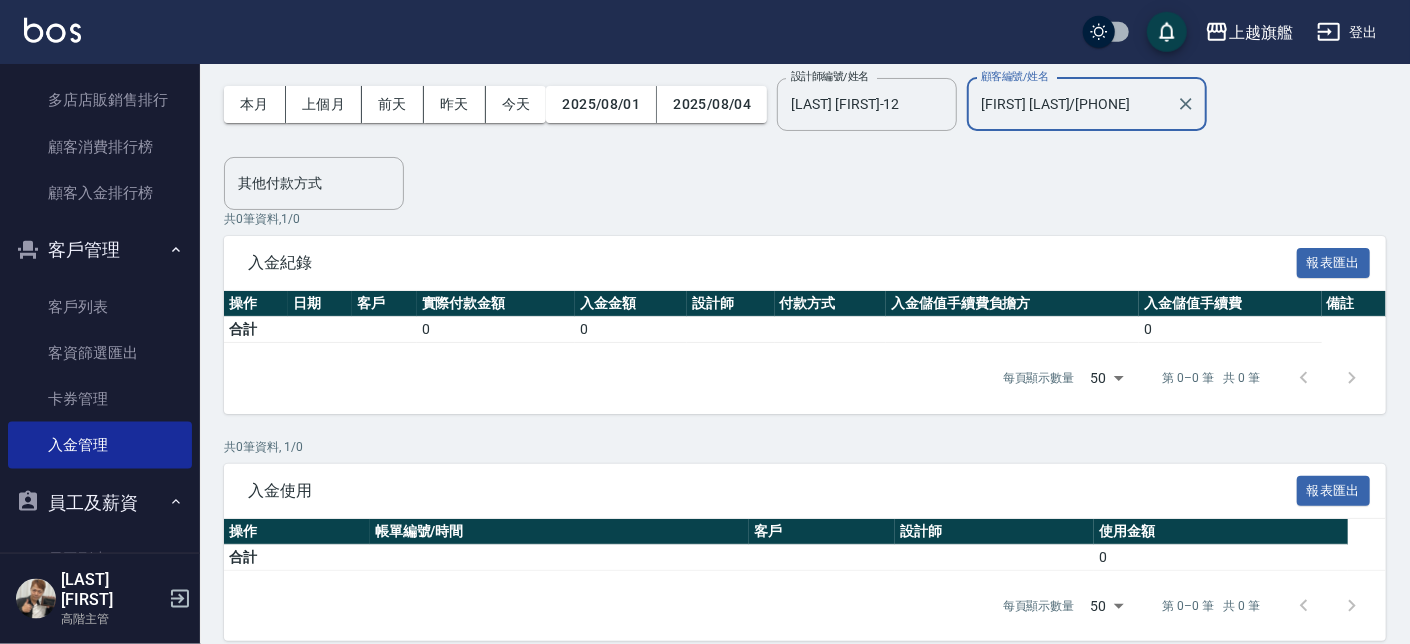 scroll, scrollTop: 97, scrollLeft: 0, axis: vertical 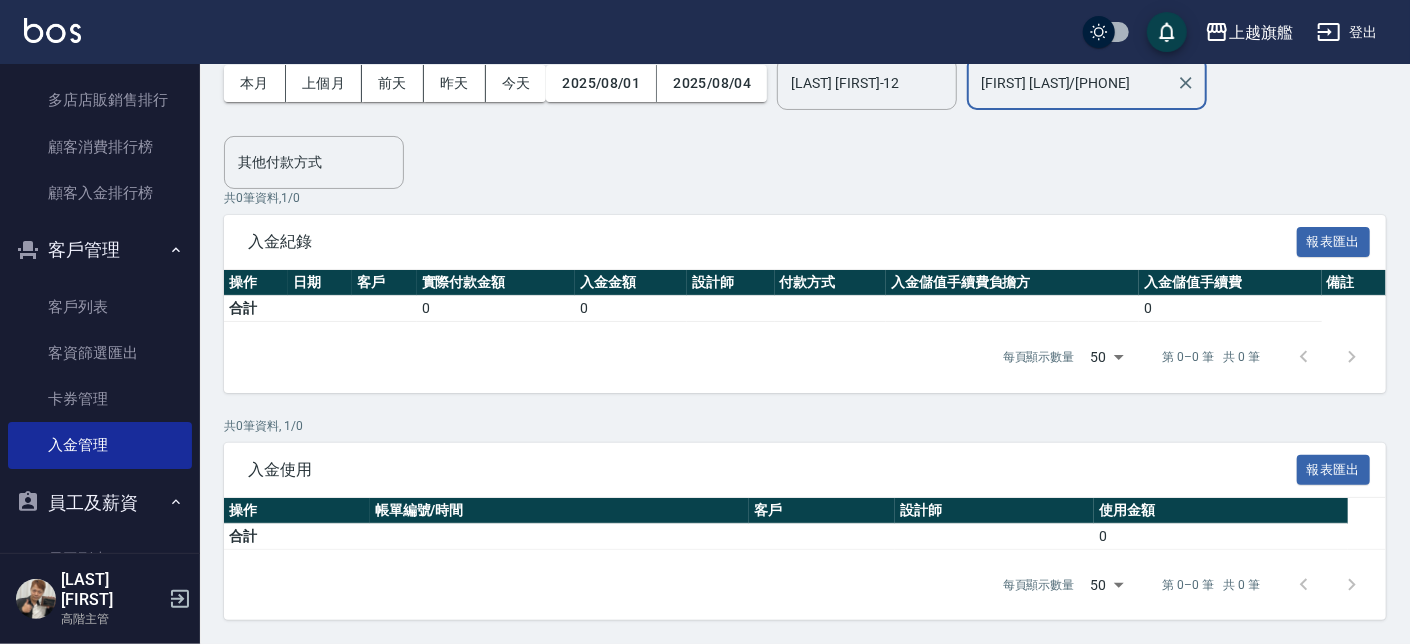 click on "入金金額" at bounding box center [630, 283] 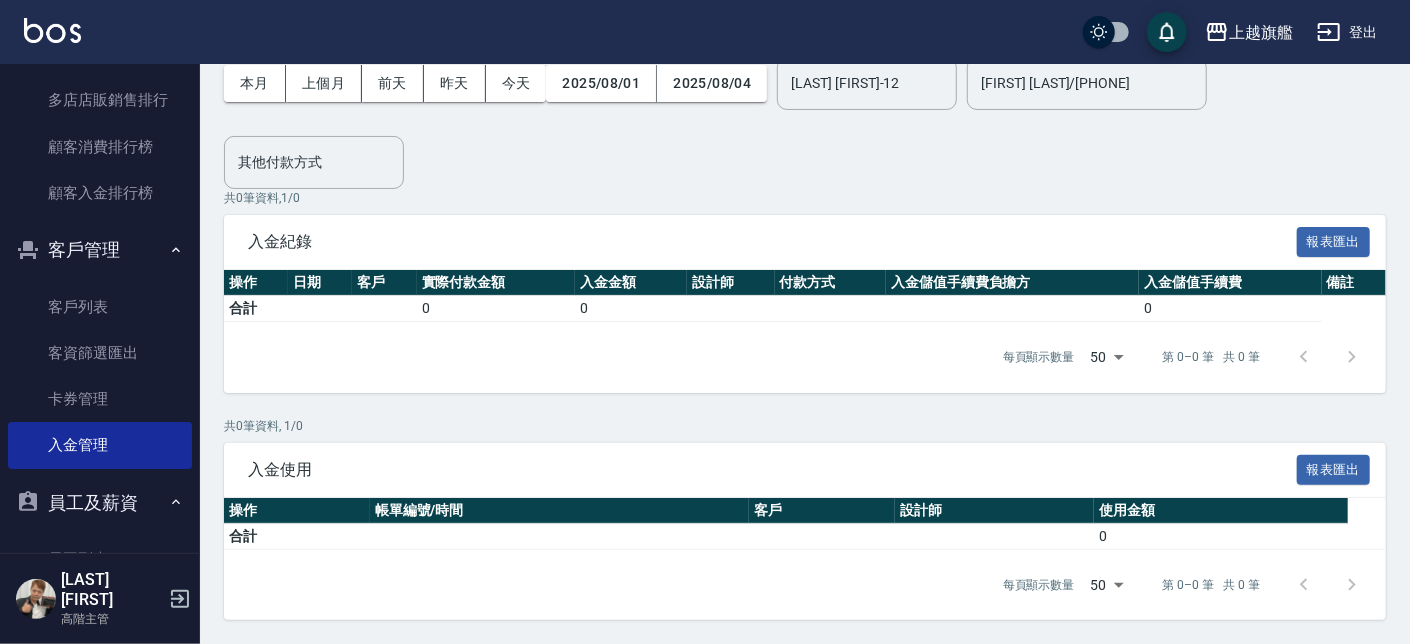 drag, startPoint x: 611, startPoint y: 283, endPoint x: 618, endPoint y: 274, distance: 11.401754 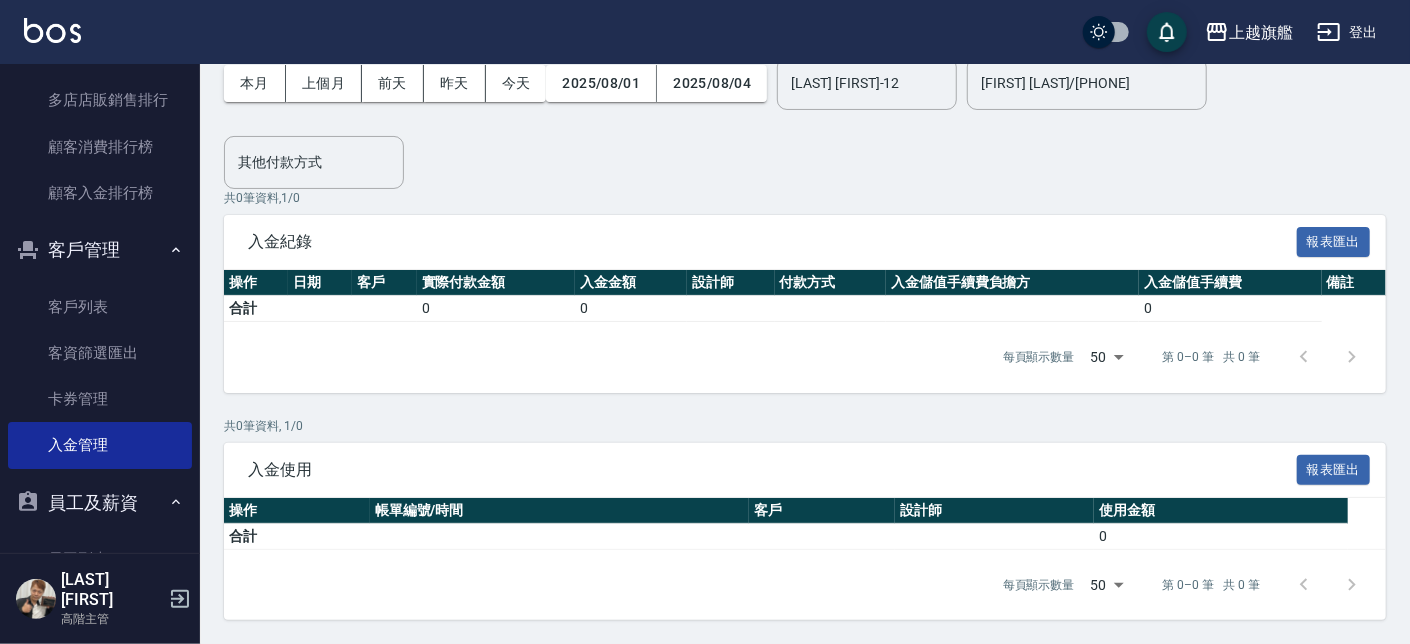 drag, startPoint x: 300, startPoint y: 289, endPoint x: 315, endPoint y: 280, distance: 17.492855 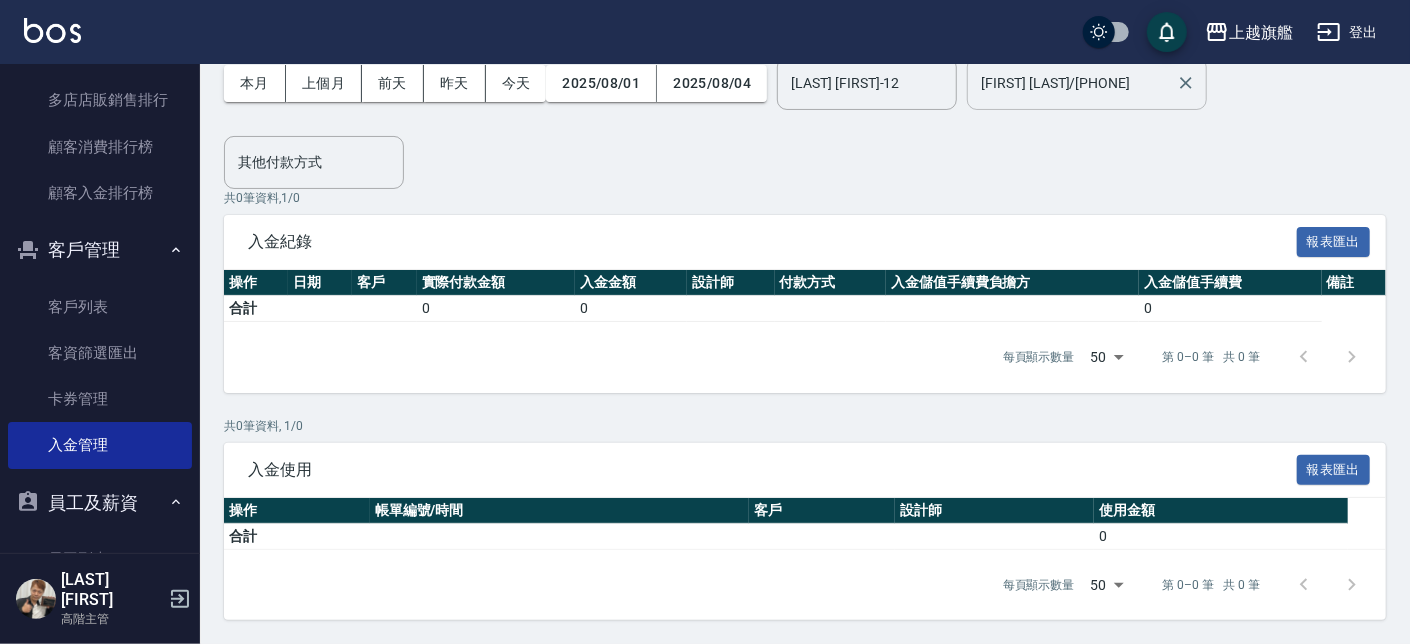 click on "[FIRST] [LAST]/[PHONE]" at bounding box center (1072, 83) 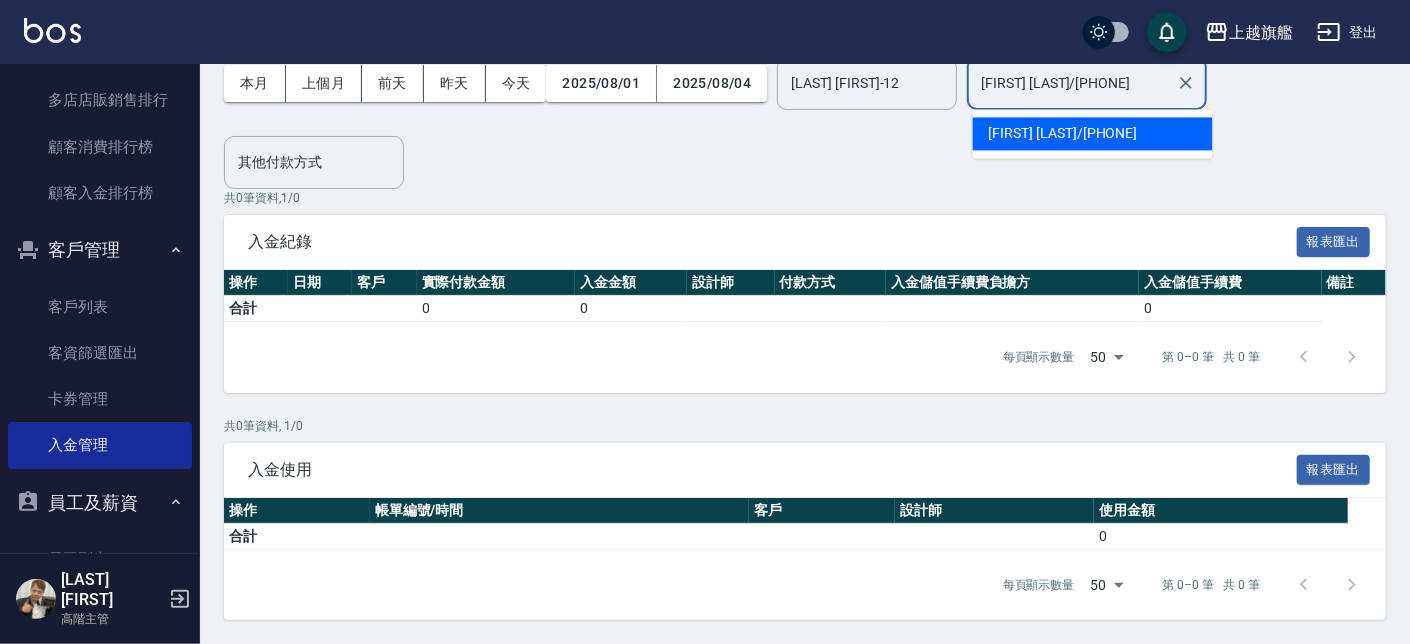 click on "[FIRST] [LAST]/[PHONE]" at bounding box center [1072, 83] 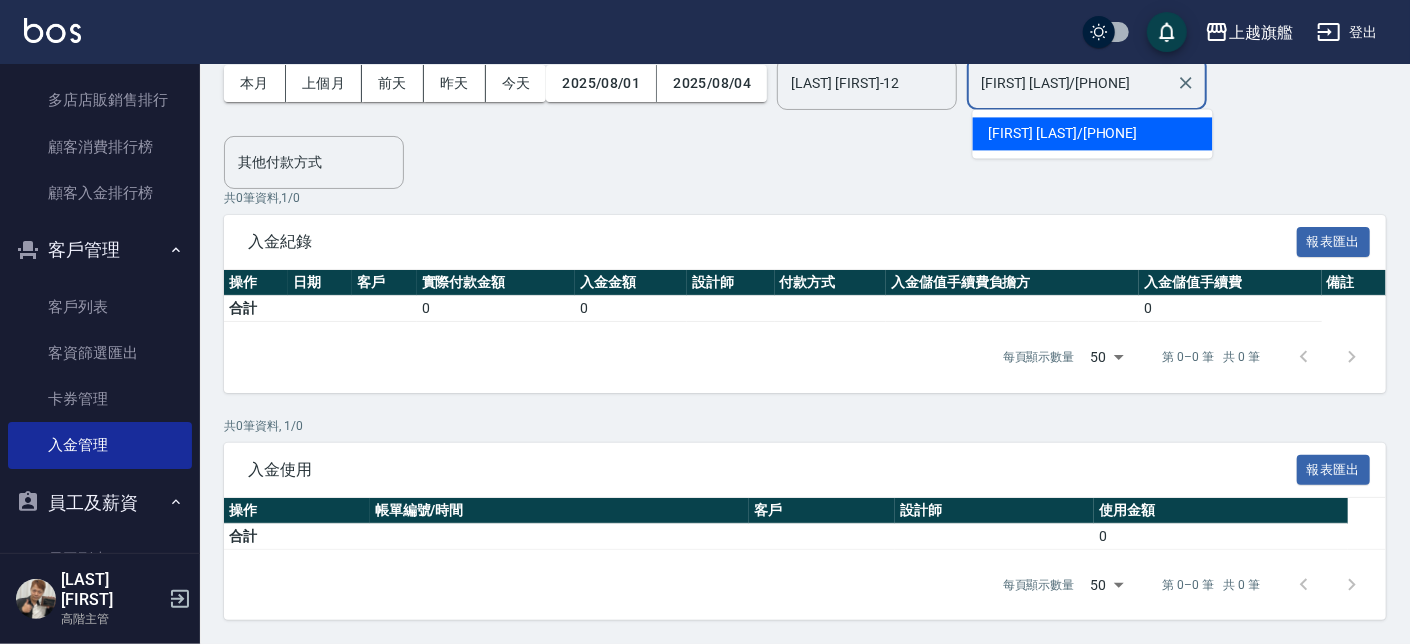 scroll, scrollTop: 0, scrollLeft: 0, axis: both 